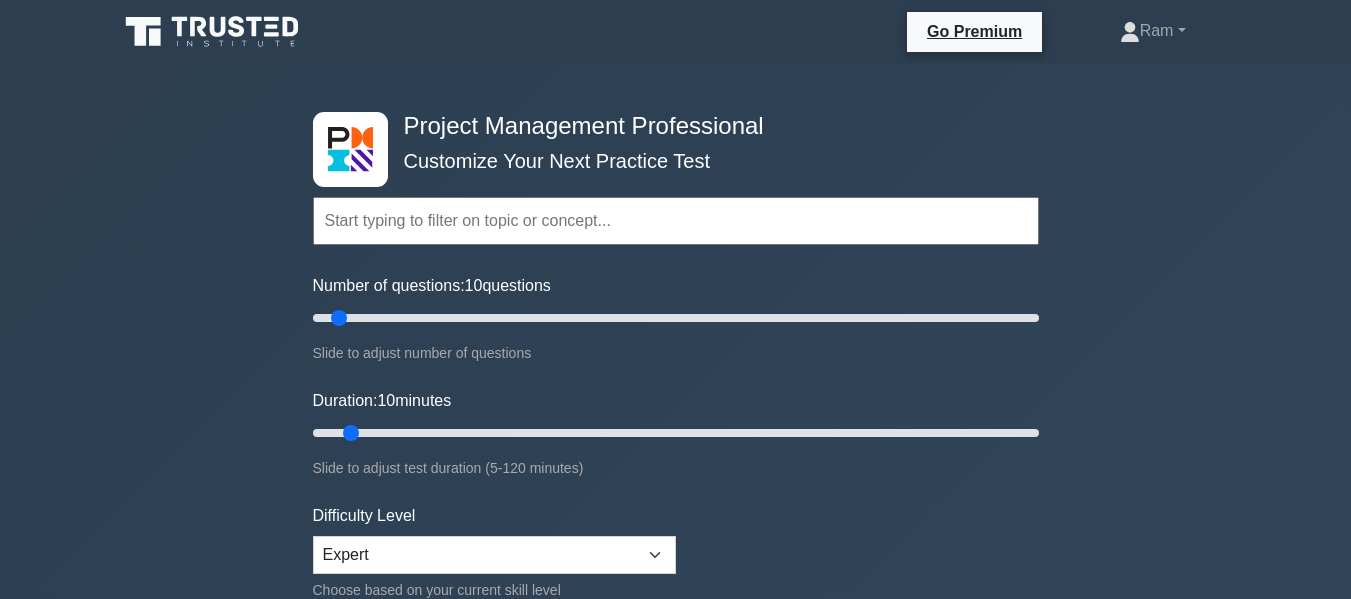 scroll, scrollTop: 0, scrollLeft: 0, axis: both 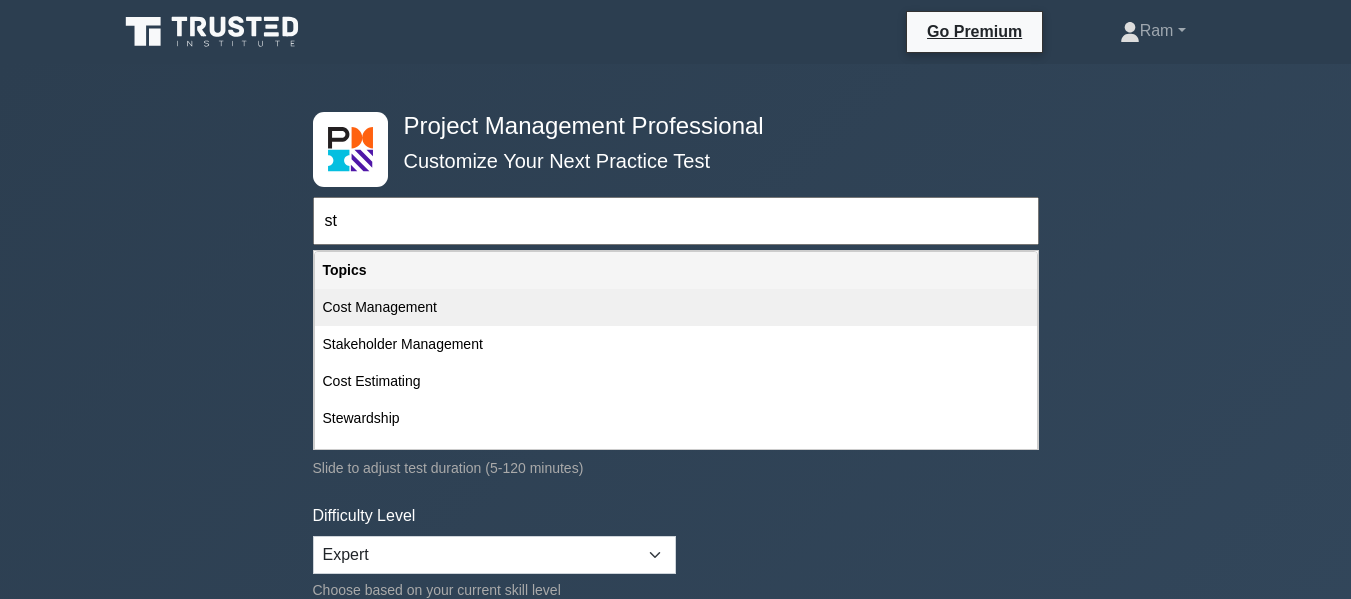 click on "Cost Management" at bounding box center (676, 307) 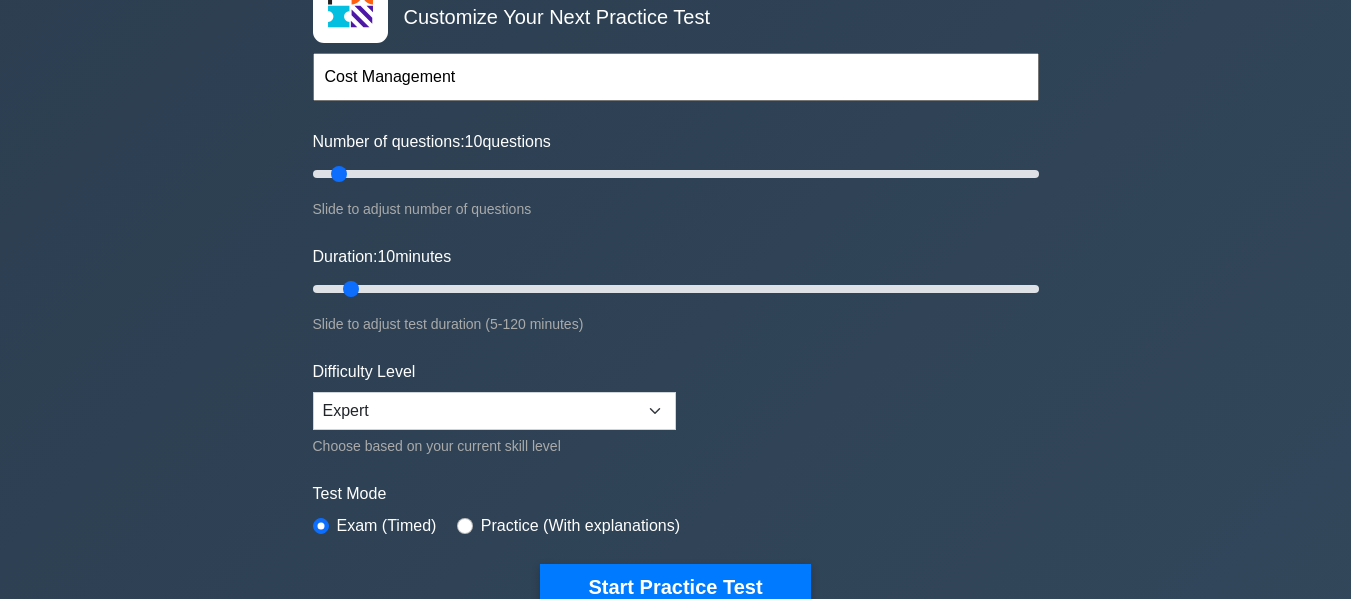 scroll, scrollTop: 400, scrollLeft: 0, axis: vertical 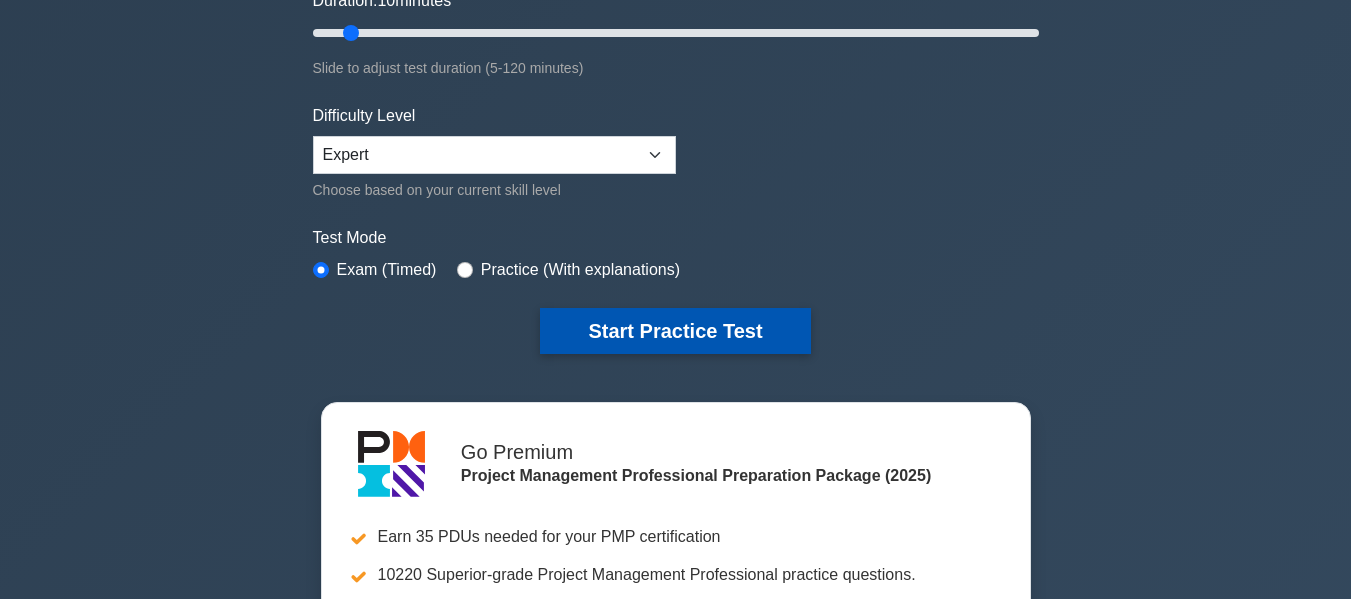 click on "Start Practice Test" at bounding box center (675, 331) 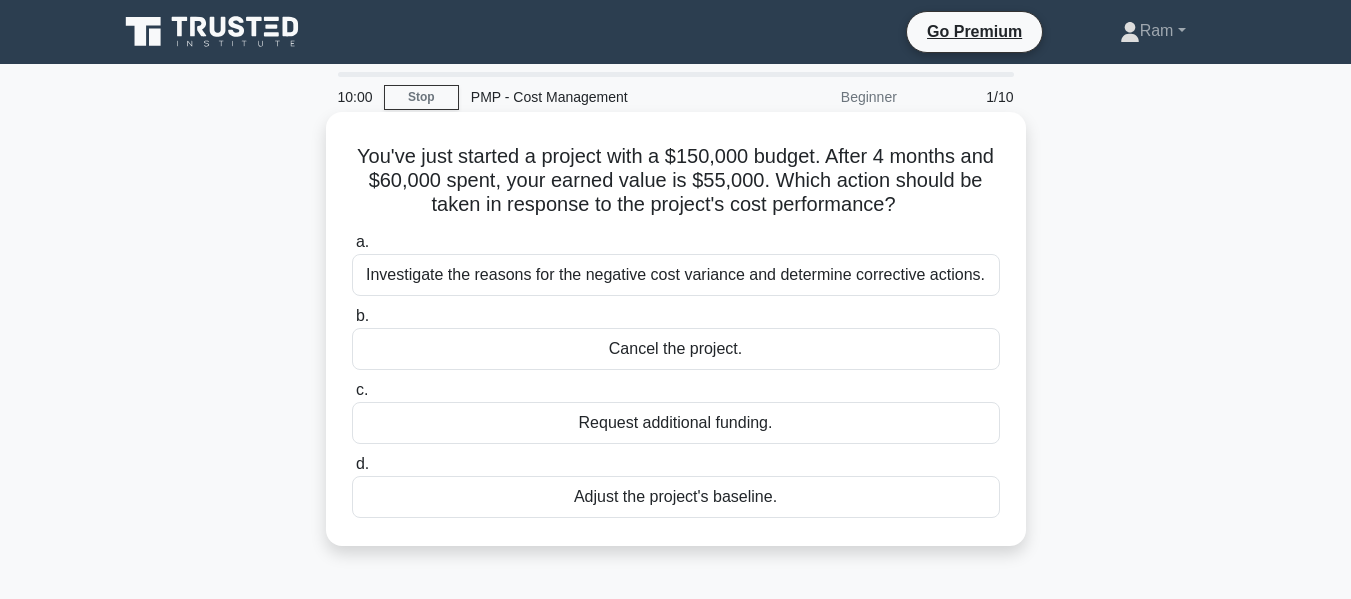 scroll, scrollTop: 0, scrollLeft: 0, axis: both 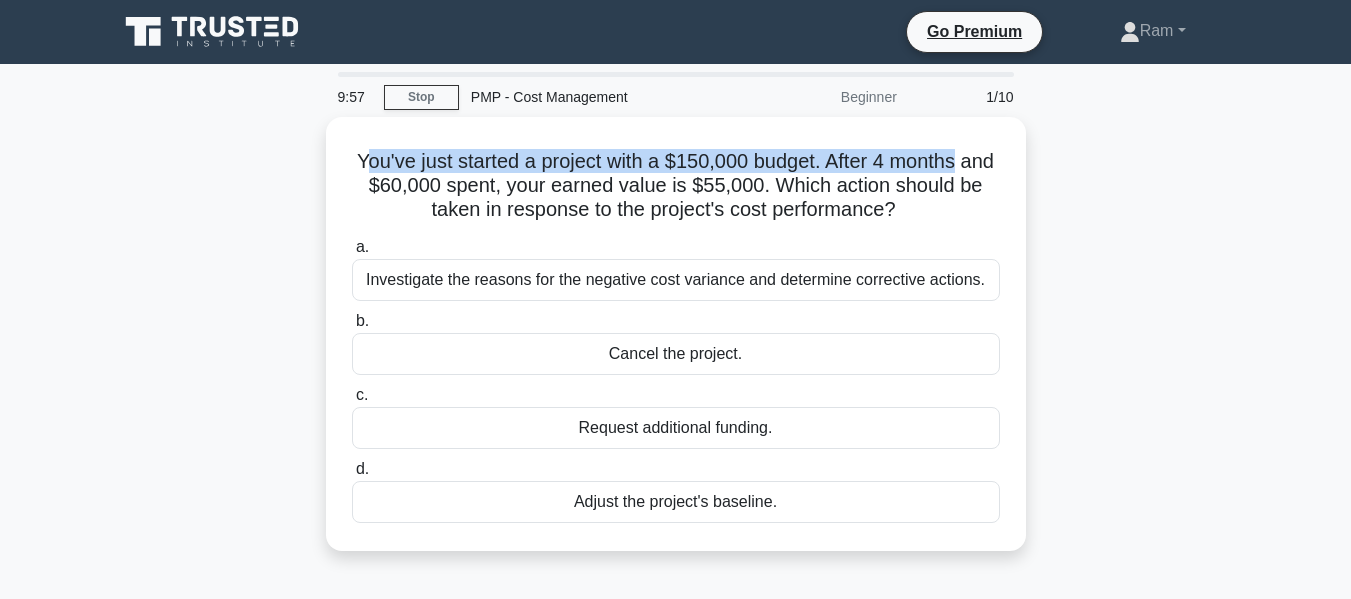drag, startPoint x: 374, startPoint y: 159, endPoint x: 1031, endPoint y: 174, distance: 657.1712 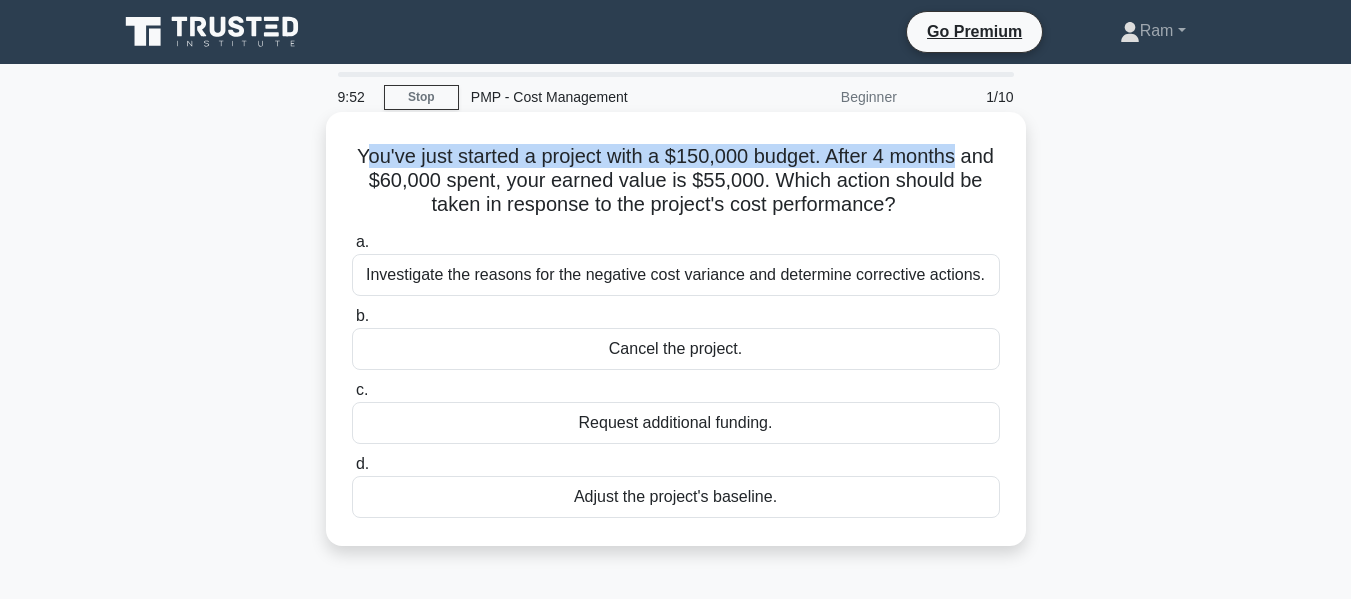 drag, startPoint x: 425, startPoint y: 204, endPoint x: 945, endPoint y: 213, distance: 520.0779 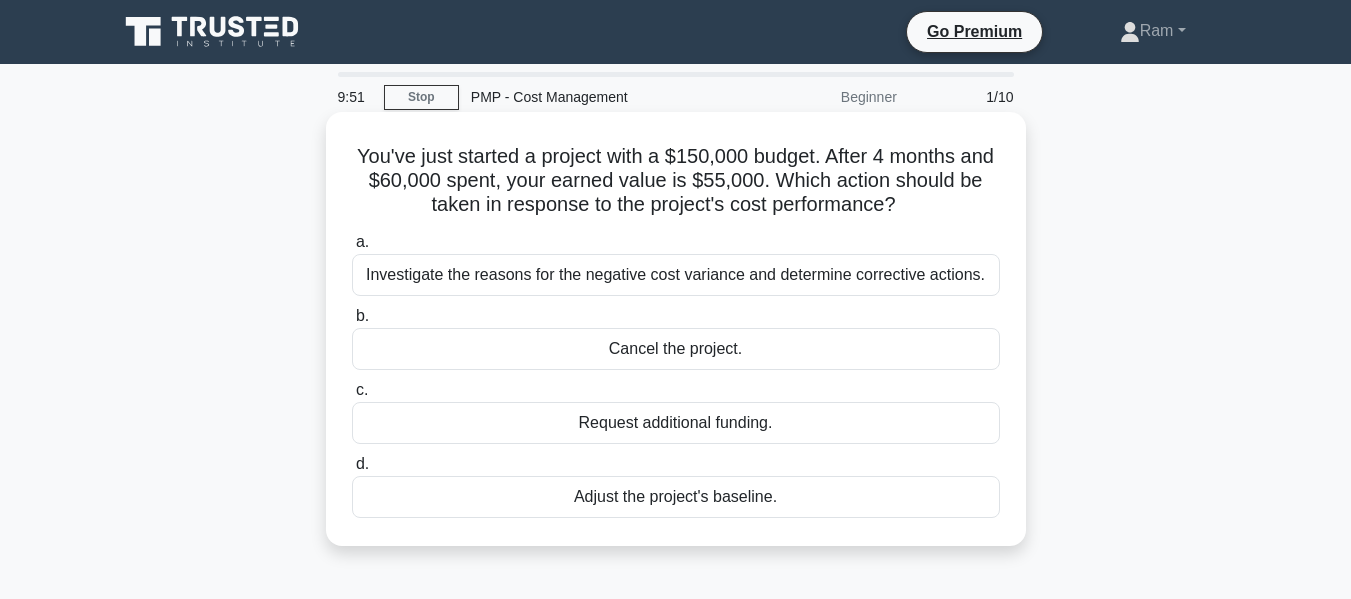 click on "a.
Investigate the reasons for the negative cost variance and determine corrective actions.
b.
Cancel the project.
c. d." at bounding box center (676, 374) 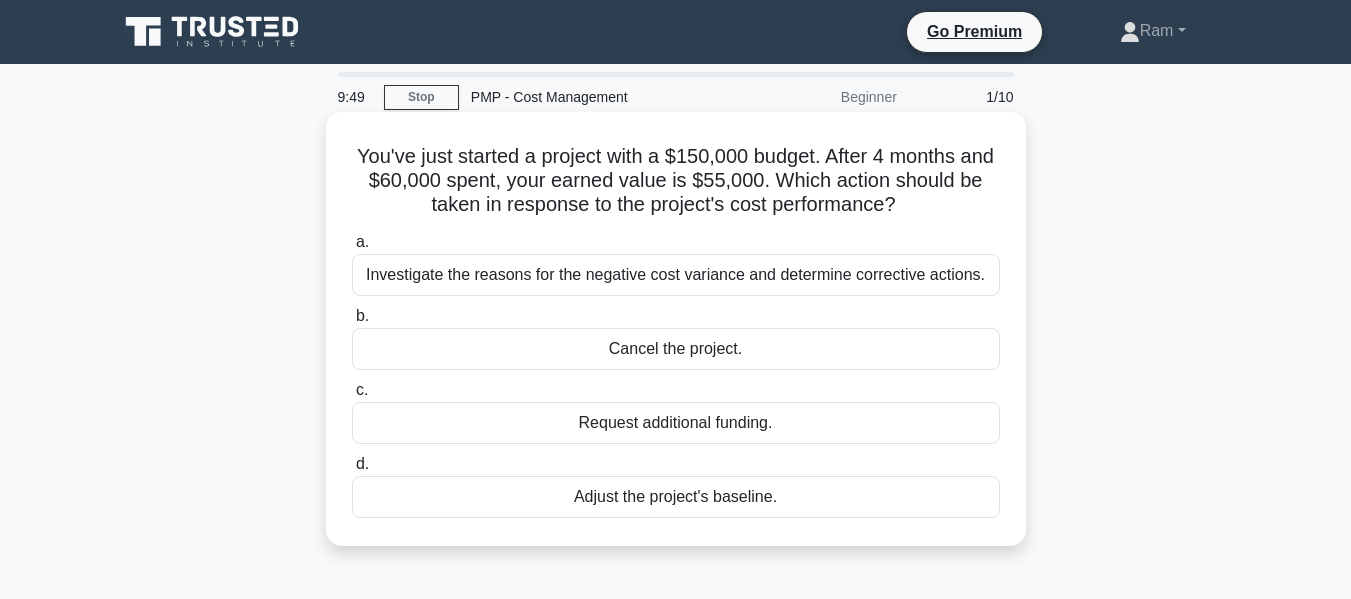 drag, startPoint x: 832, startPoint y: 181, endPoint x: 977, endPoint y: 199, distance: 146.11298 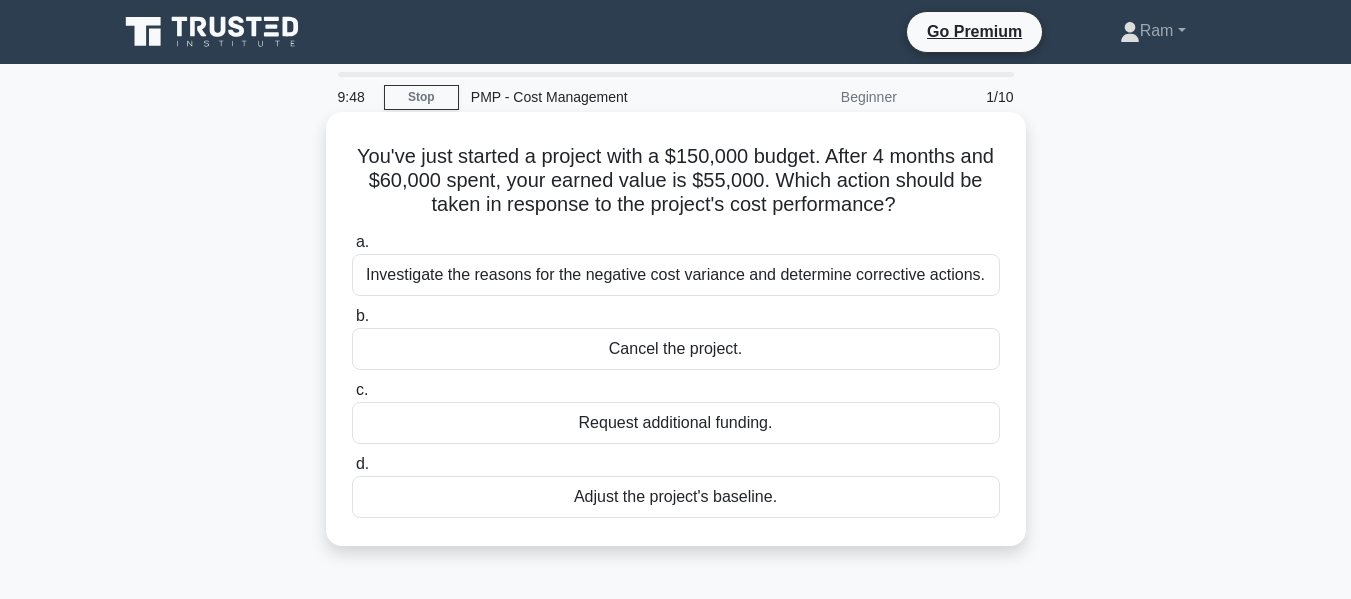 click on "You've just started a project with a $150,000 budget. After 4 months and $60,000 spent, your earned value is $55,000. Which action should be taken in response to the project's cost performance?
.spinner_0XTQ{transform-origin:center;animation:spinner_y6GP .75s linear infinite}@keyframes spinner_y6GP{100%{transform:rotate(360deg)}}" at bounding box center (676, 181) 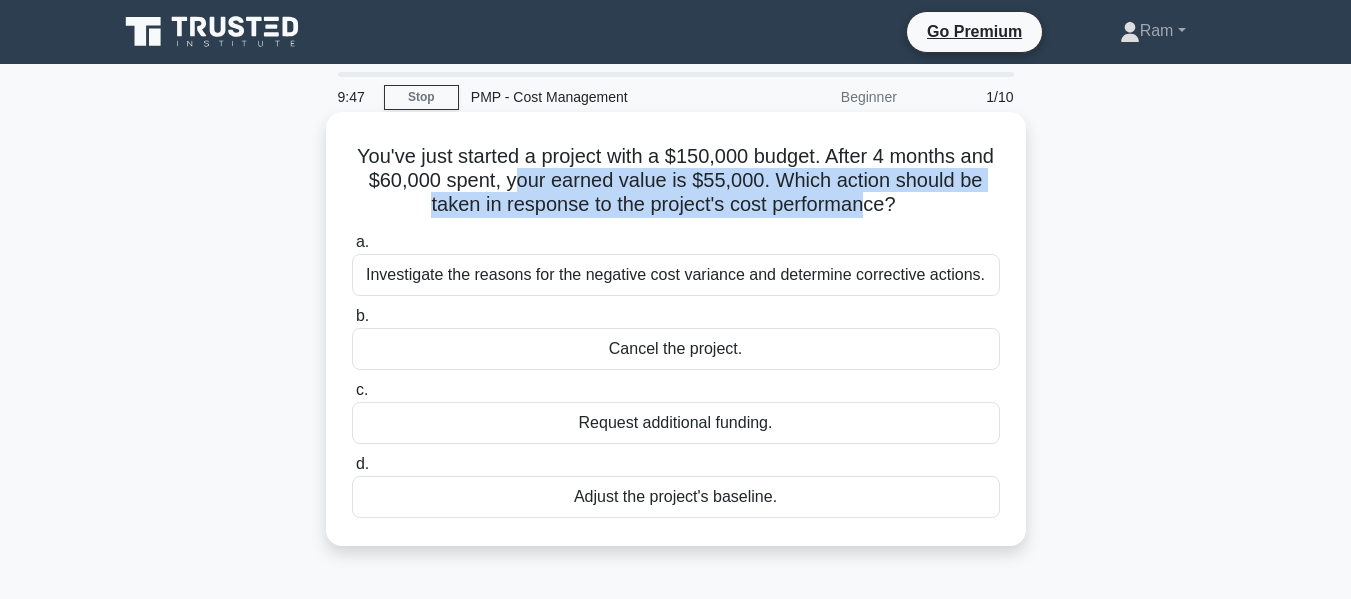 drag, startPoint x: 547, startPoint y: 193, endPoint x: 863, endPoint y: 198, distance: 316.03955 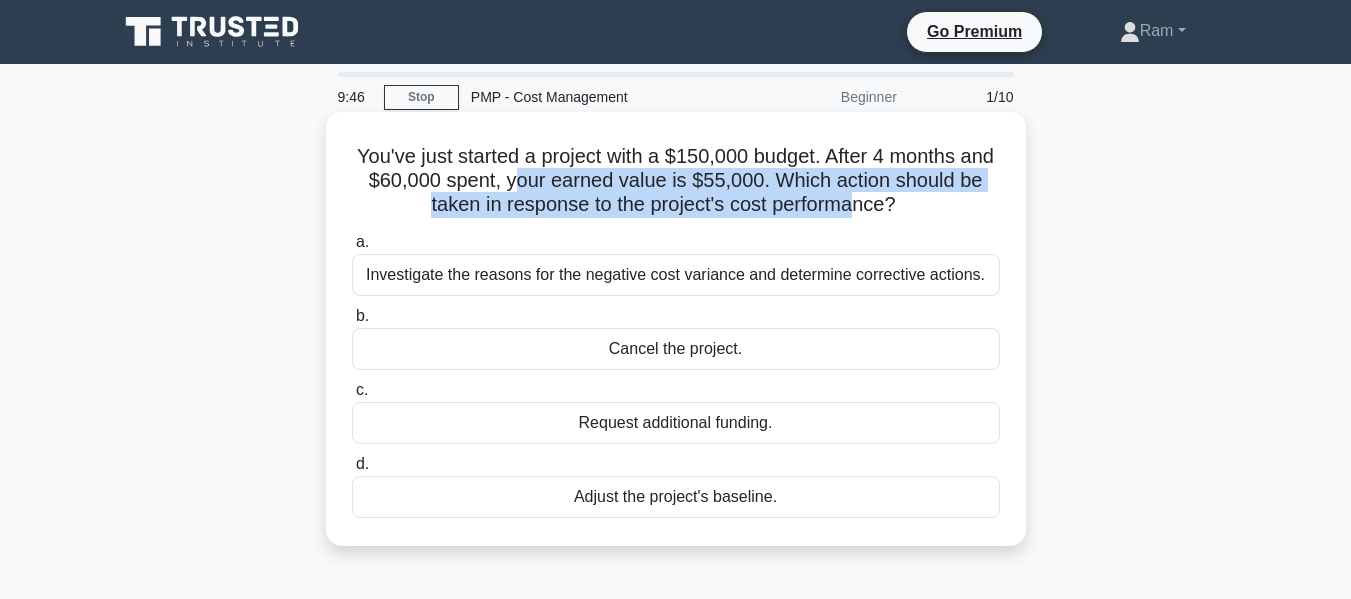 drag, startPoint x: 416, startPoint y: 271, endPoint x: 987, endPoint y: 306, distance: 572.07166 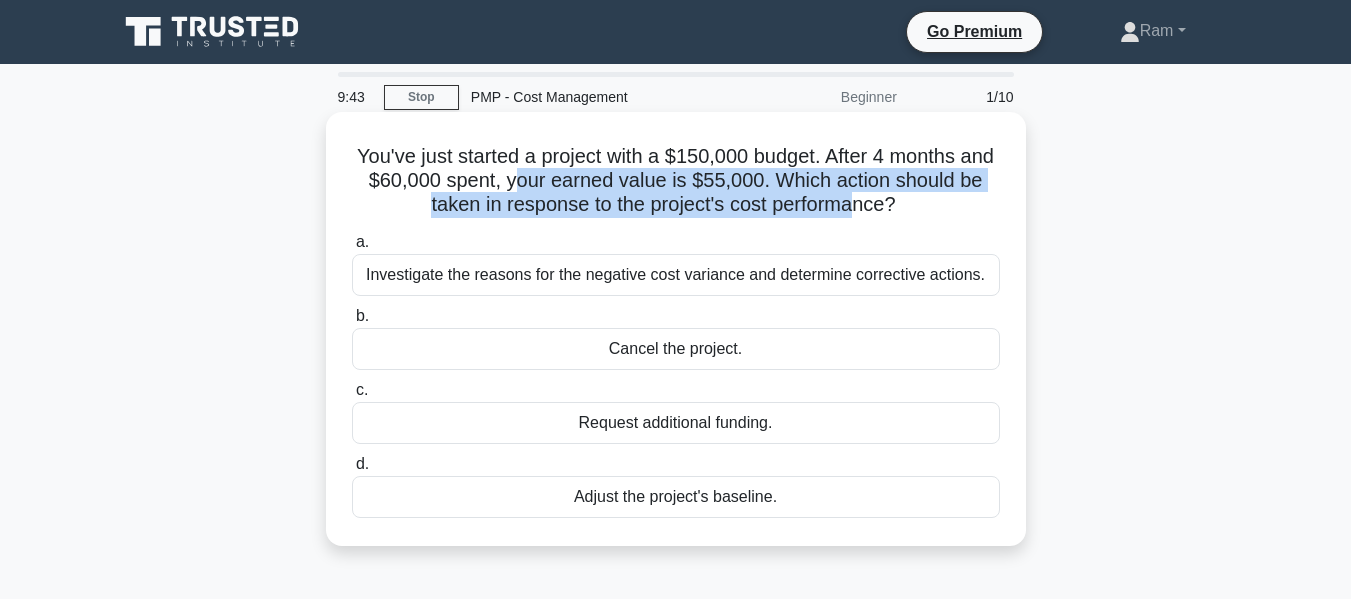 click on "Investigate the reasons for the negative cost variance and determine corrective actions." at bounding box center [676, 275] 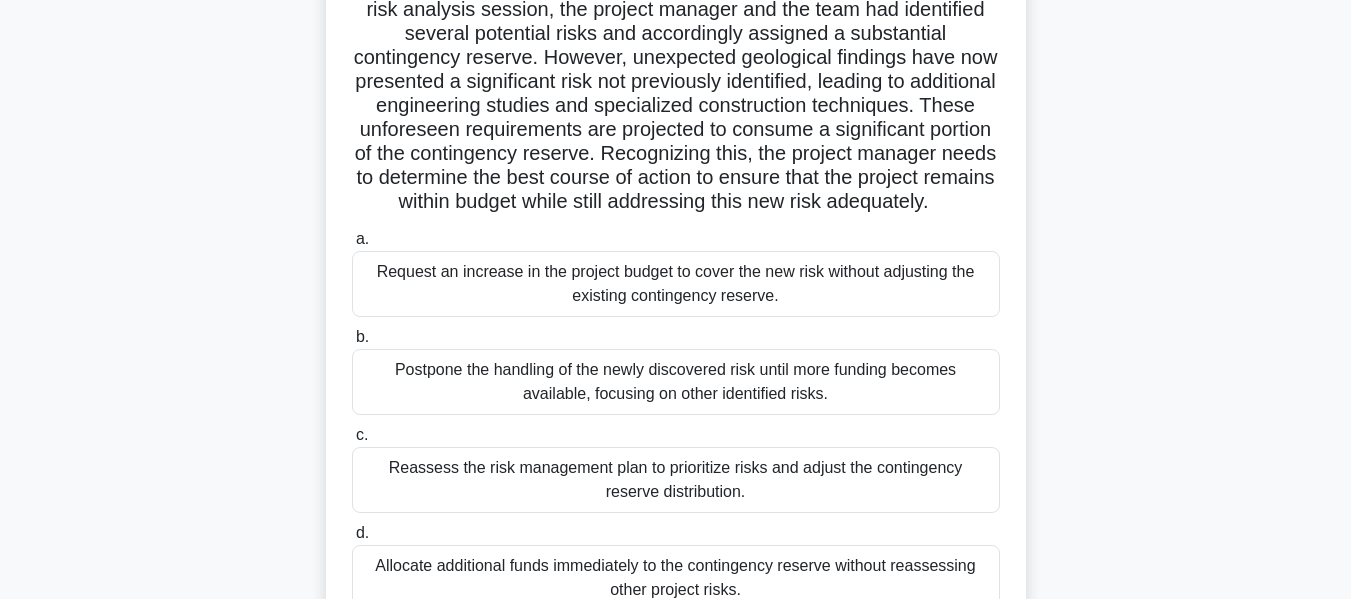 scroll, scrollTop: 0, scrollLeft: 0, axis: both 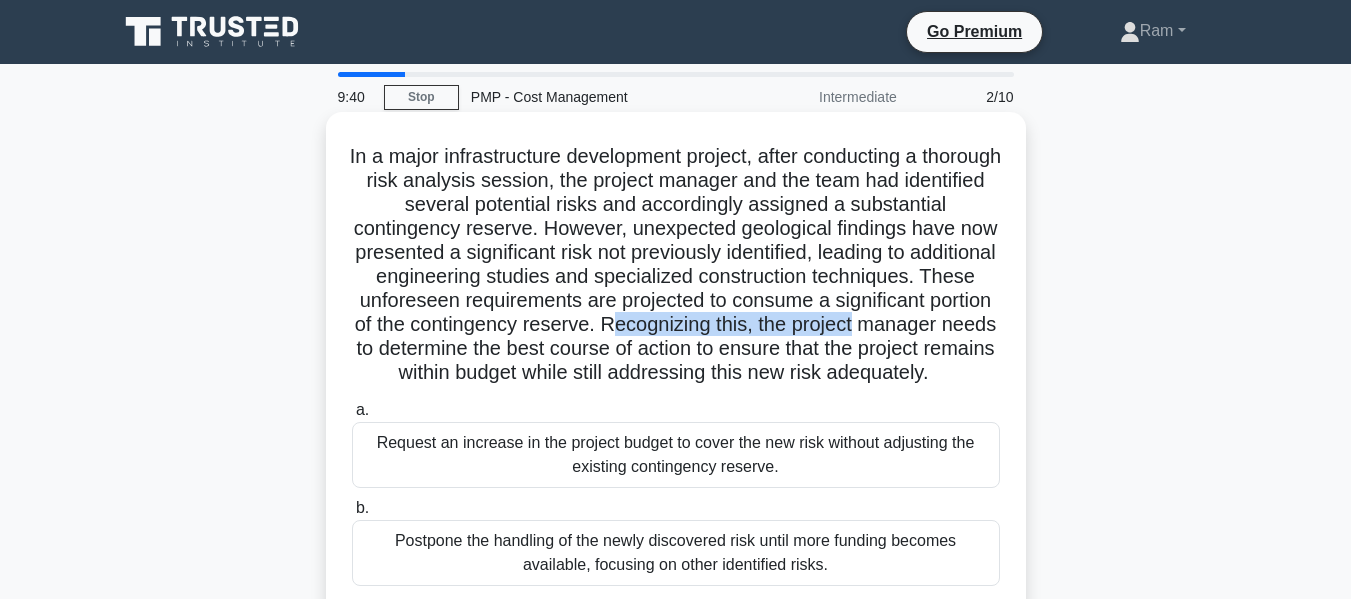 drag, startPoint x: 715, startPoint y: 322, endPoint x: 498, endPoint y: 351, distance: 218.92921 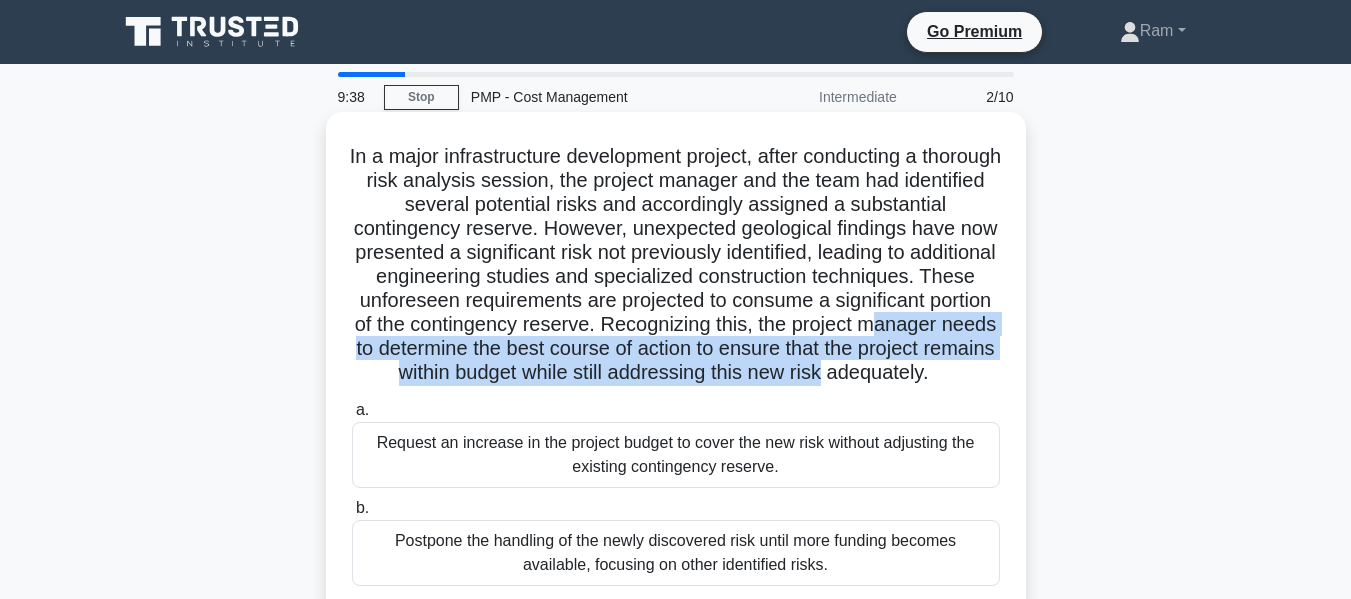 drag, startPoint x: 386, startPoint y: 350, endPoint x: 631, endPoint y: 409, distance: 252.00397 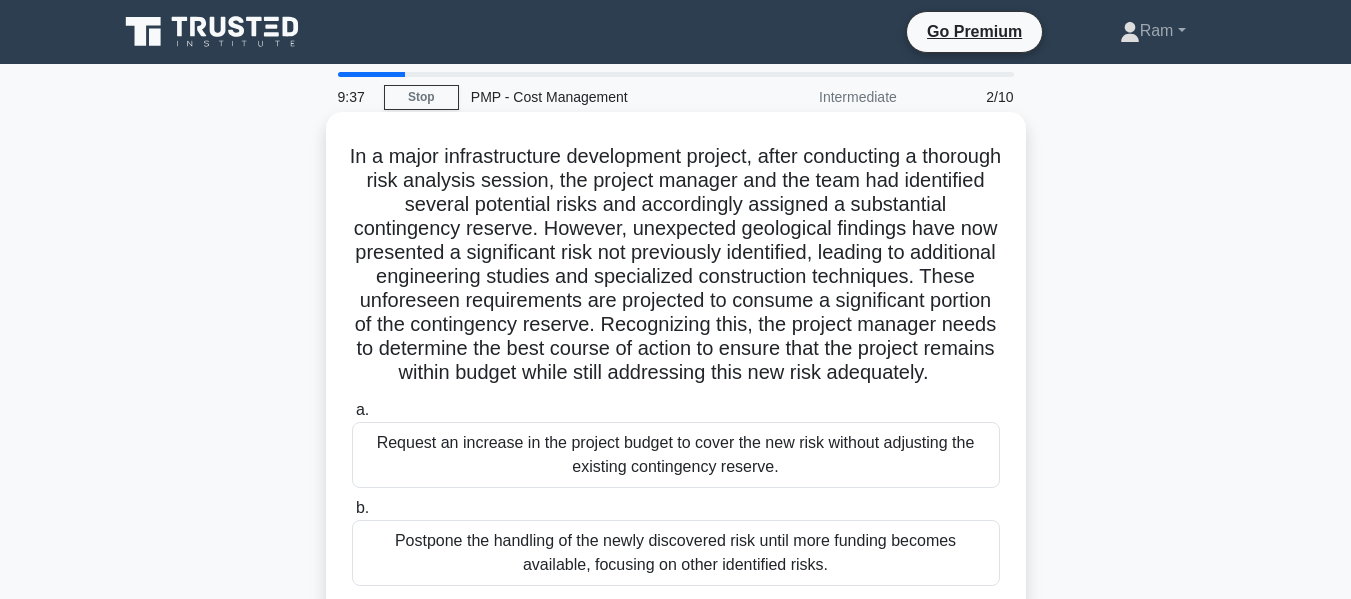 click on "a.
Request an increase in the project budget to cover the new risk without adjusting the existing contingency reserve." at bounding box center [676, 443] 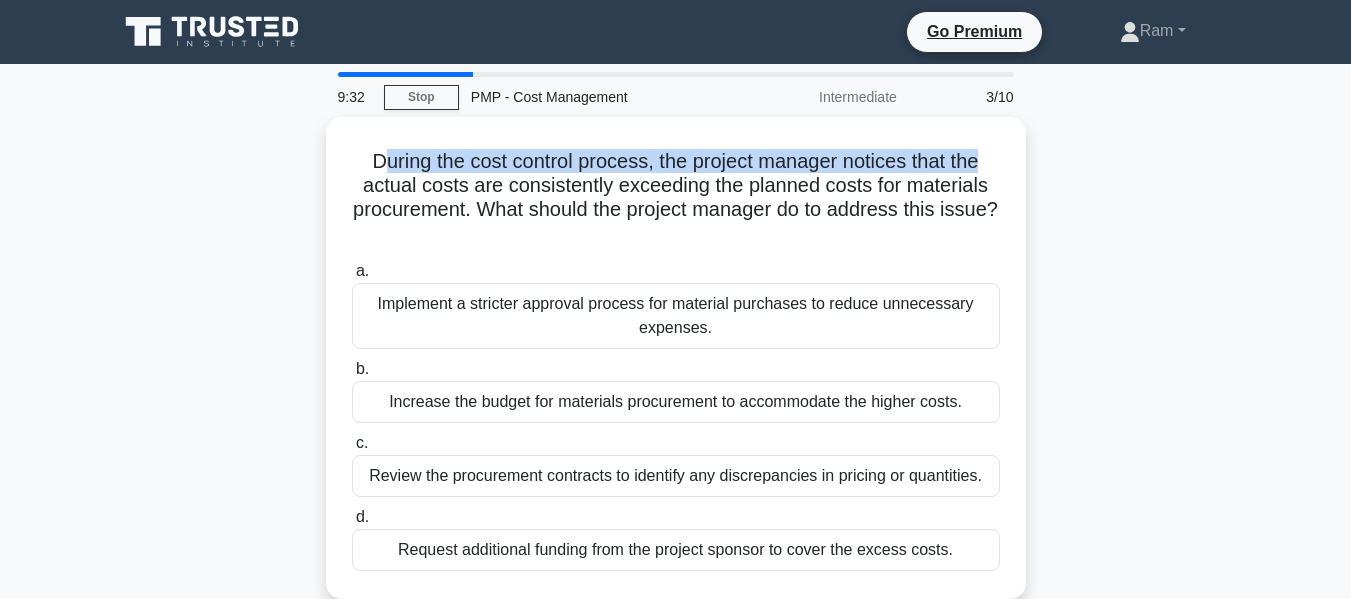 drag, startPoint x: 374, startPoint y: 156, endPoint x: 1062, endPoint y: 149, distance: 688.0356 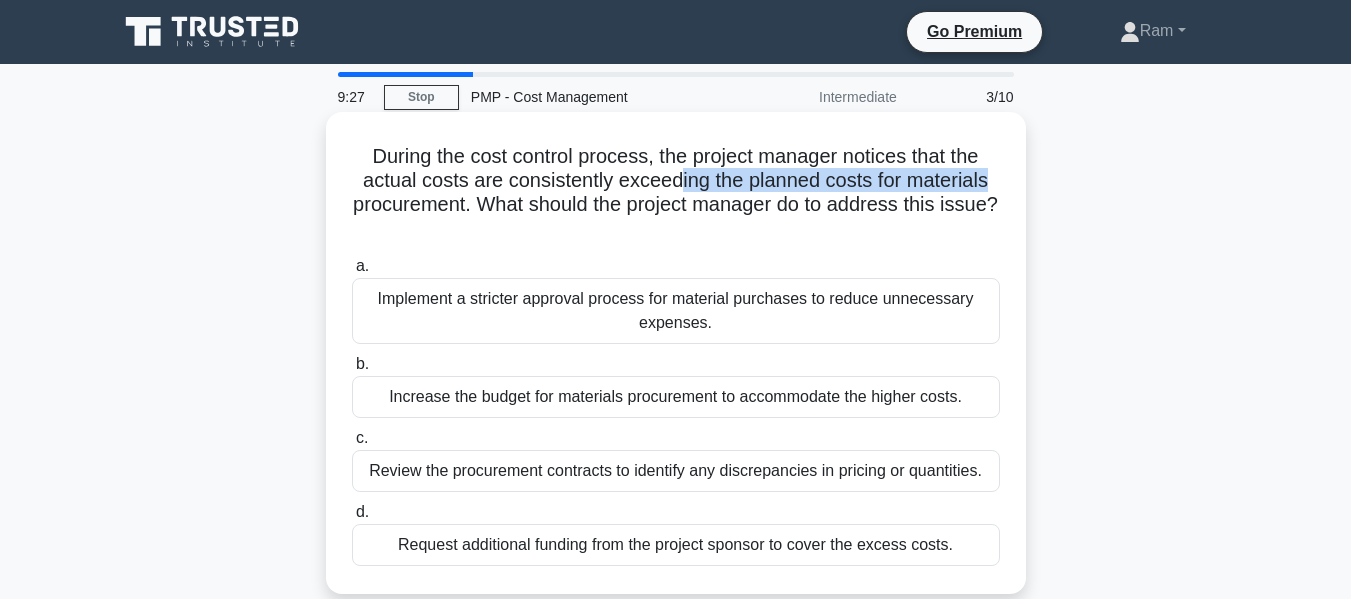 drag, startPoint x: 674, startPoint y: 179, endPoint x: 1000, endPoint y: 180, distance: 326.00153 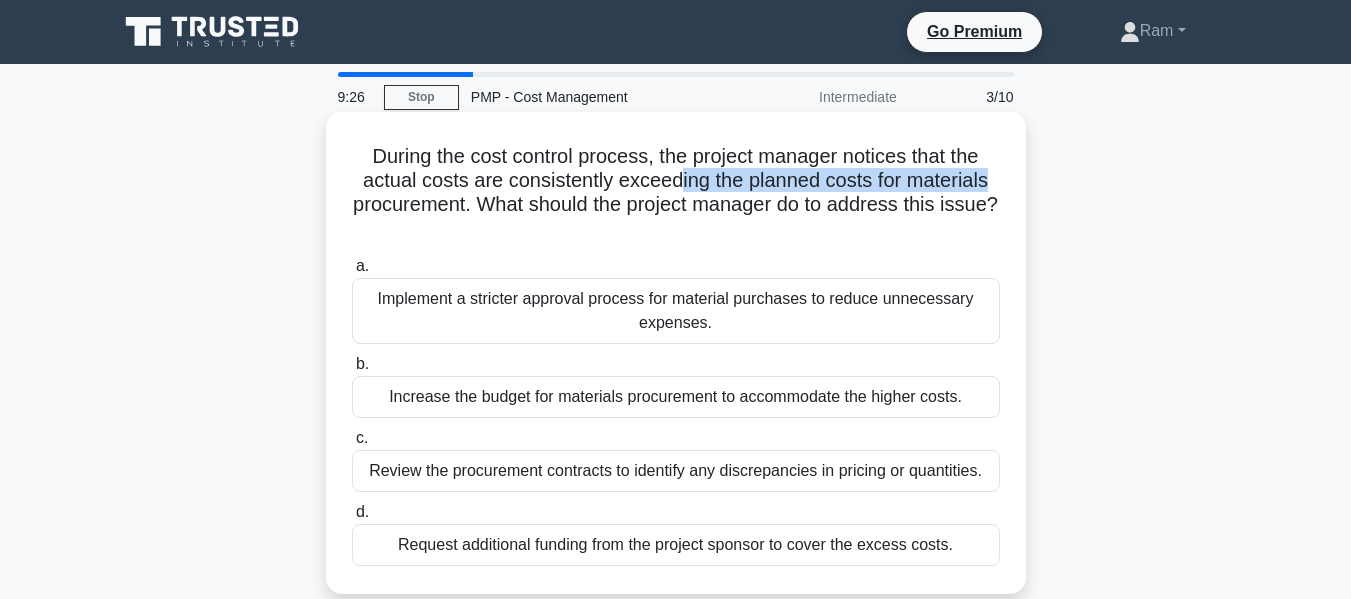 drag, startPoint x: 527, startPoint y: 202, endPoint x: 807, endPoint y: 235, distance: 281.93793 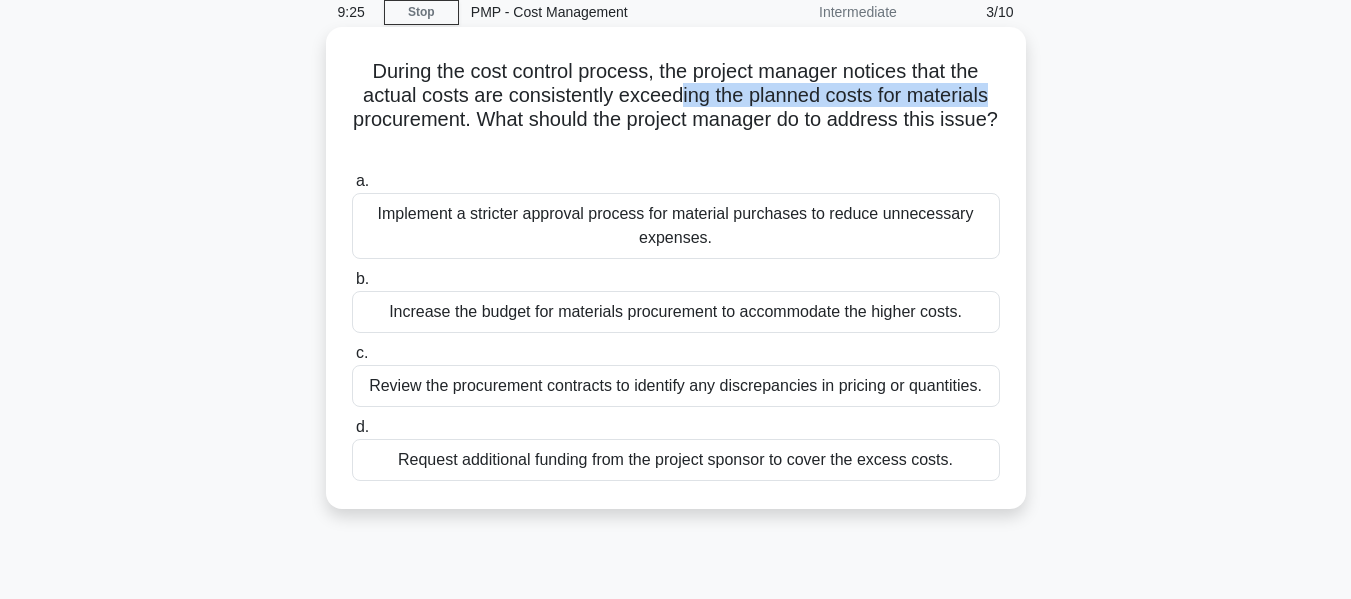 scroll, scrollTop: 200, scrollLeft: 0, axis: vertical 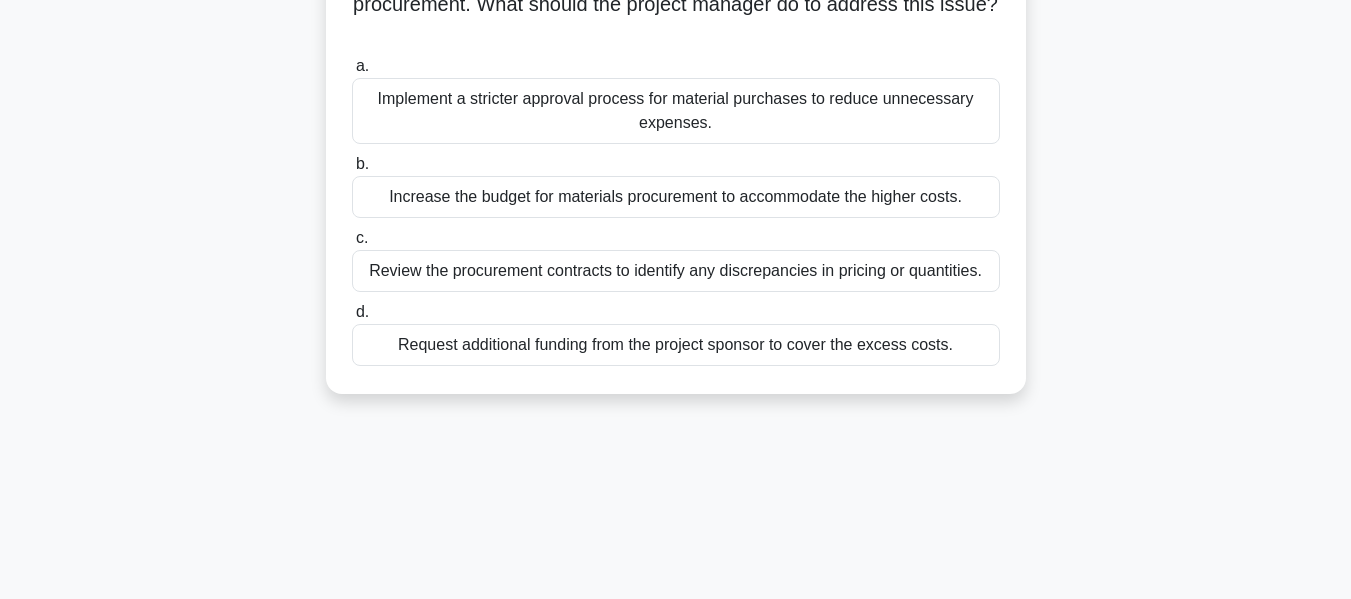 click on "Implement a stricter approval process for material purchases to reduce unnecessary expenses." at bounding box center [676, 111] 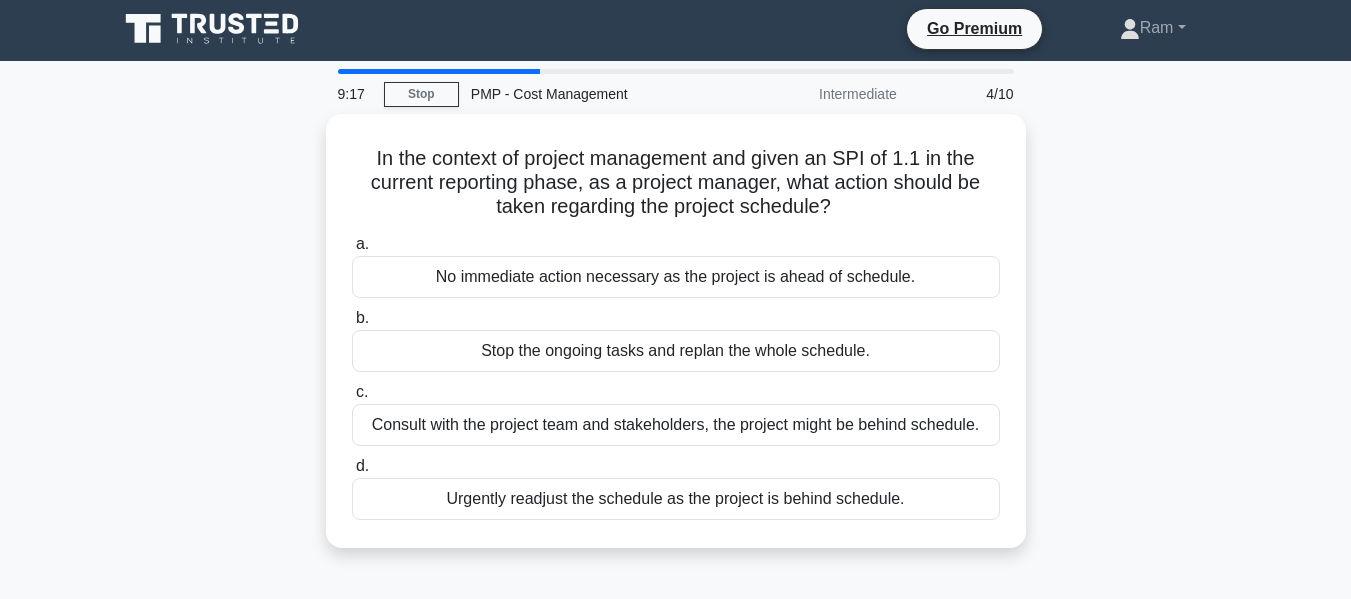 scroll, scrollTop: 0, scrollLeft: 0, axis: both 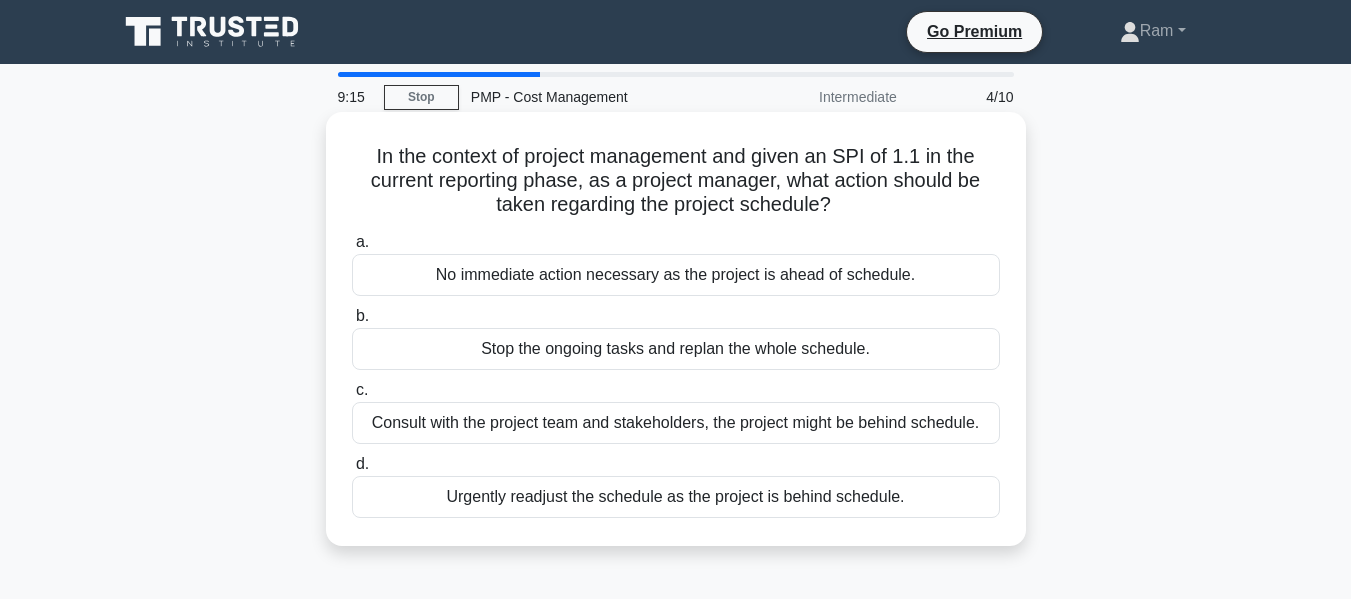 drag, startPoint x: 808, startPoint y: 180, endPoint x: 903, endPoint y: 207, distance: 98.762344 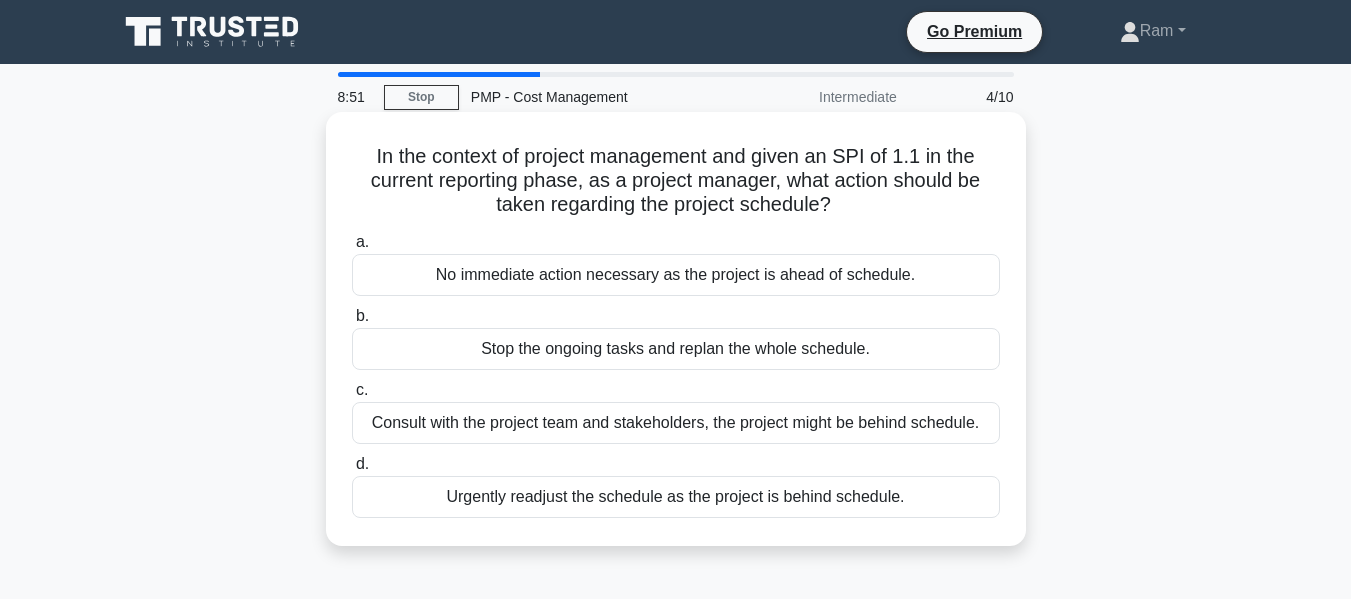click on "In the context of project management and given an SPI of 1.1 in the current reporting phase, as a project manager, what action should be taken regarding the project schedule?
.spinner_0XTQ{transform-origin:center;animation:spinner_y6GP .75s linear infinite}@keyframes spinner_y6GP{100%{transform:rotate(360deg)}}" at bounding box center [676, 181] 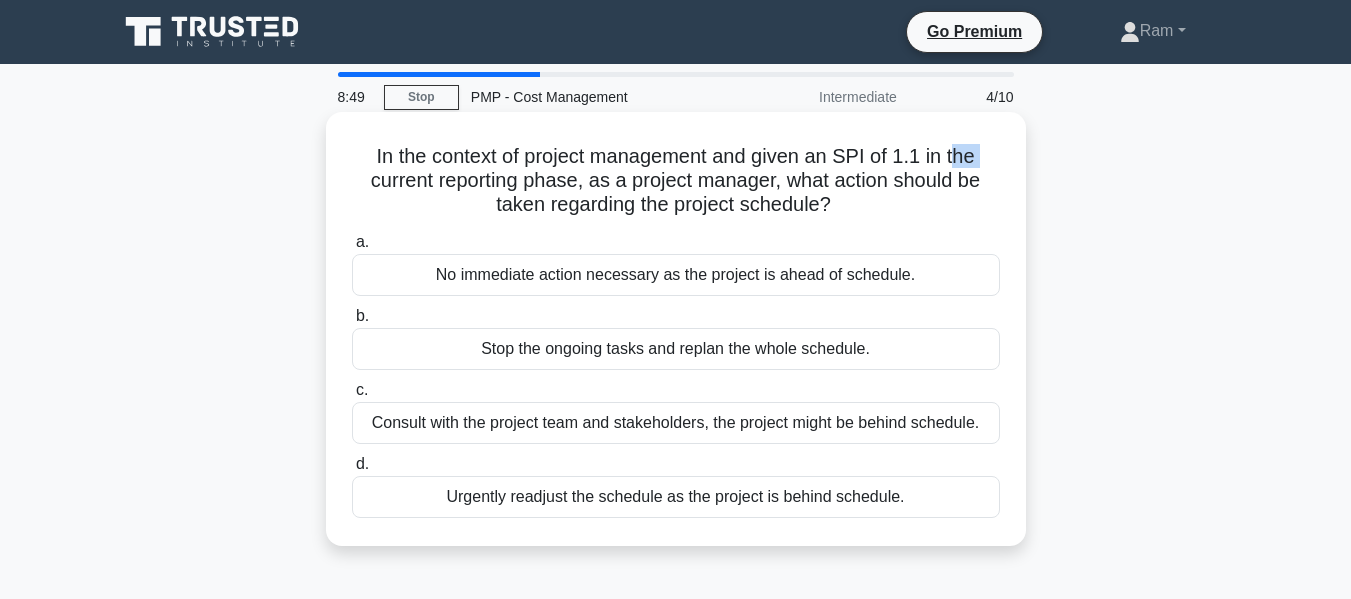 drag, startPoint x: 369, startPoint y: 166, endPoint x: 963, endPoint y: 146, distance: 594.3366 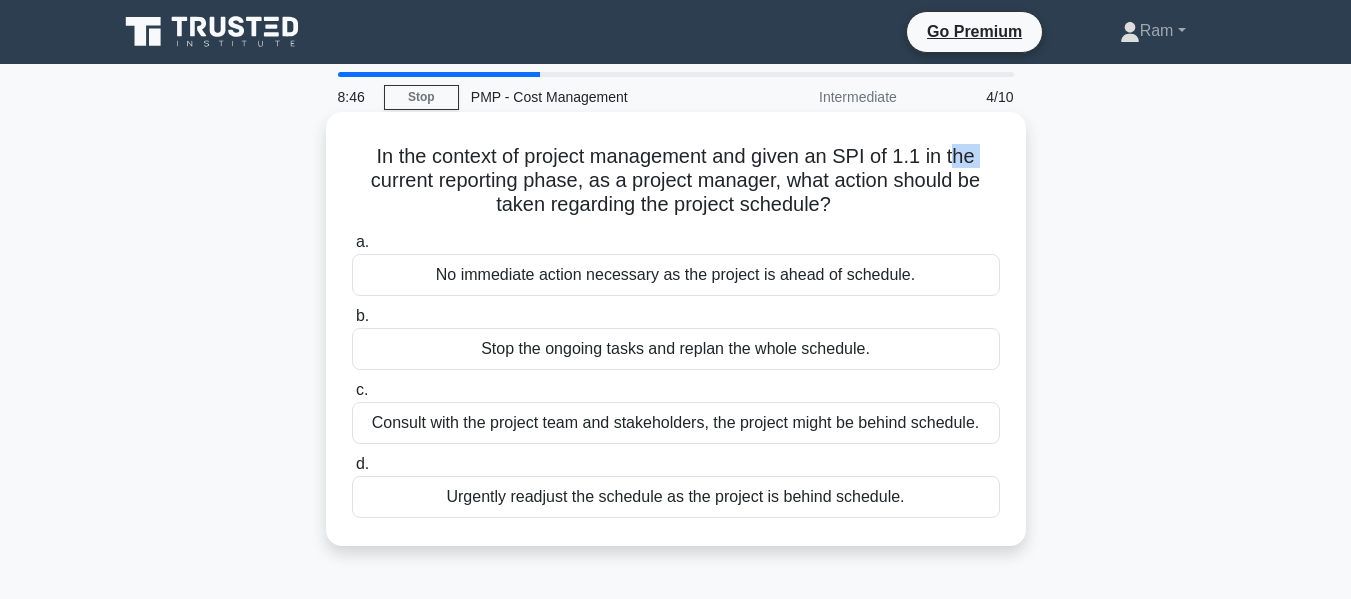 drag, startPoint x: 601, startPoint y: 185, endPoint x: 923, endPoint y: 222, distance: 324.1188 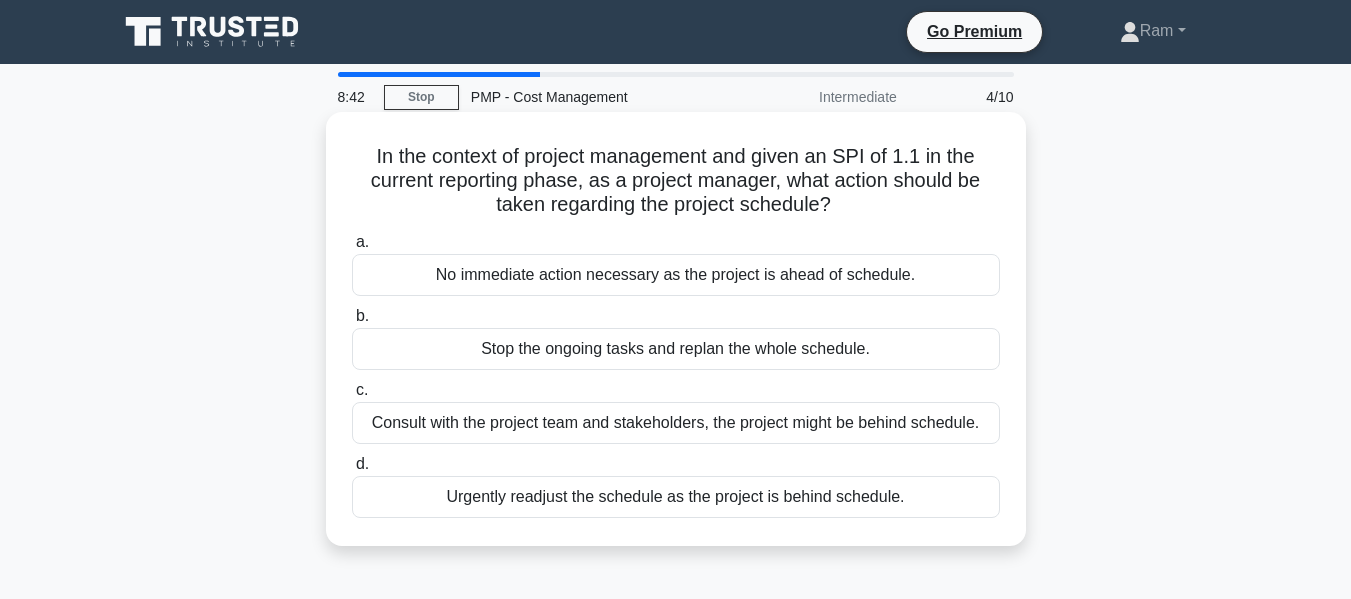 click on "No immediate action necessary as the project is ahead of schedule." at bounding box center [676, 275] 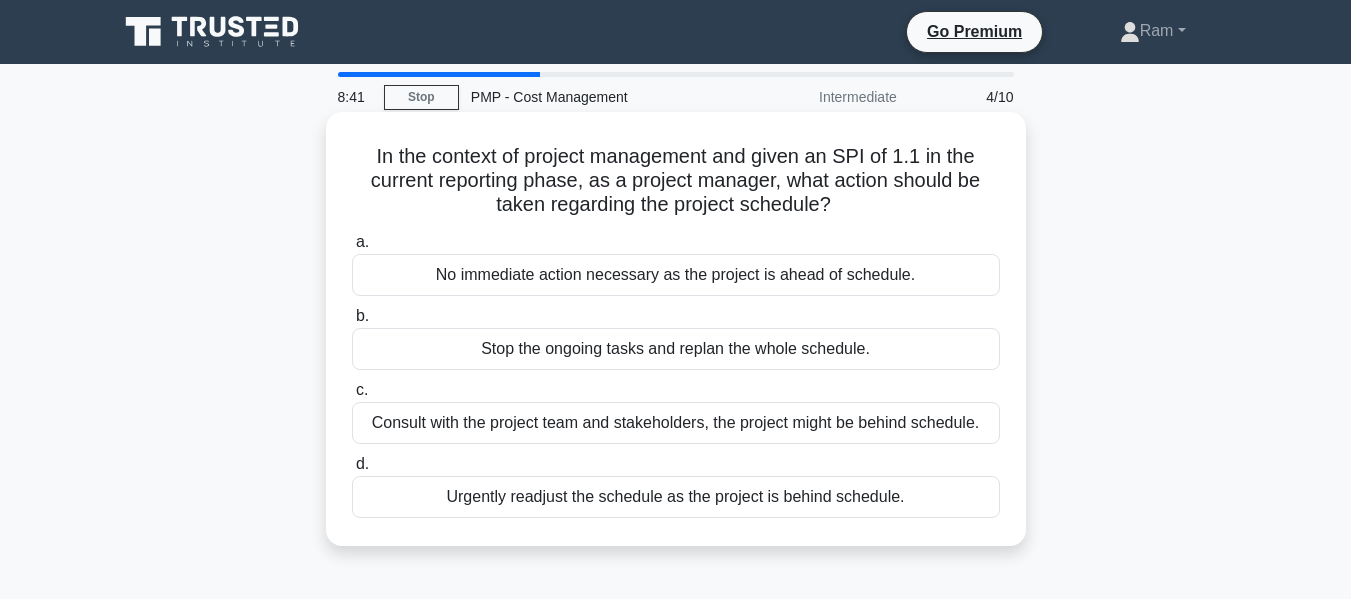 click on "No immediate action necessary as the project is ahead of schedule." at bounding box center (676, 275) 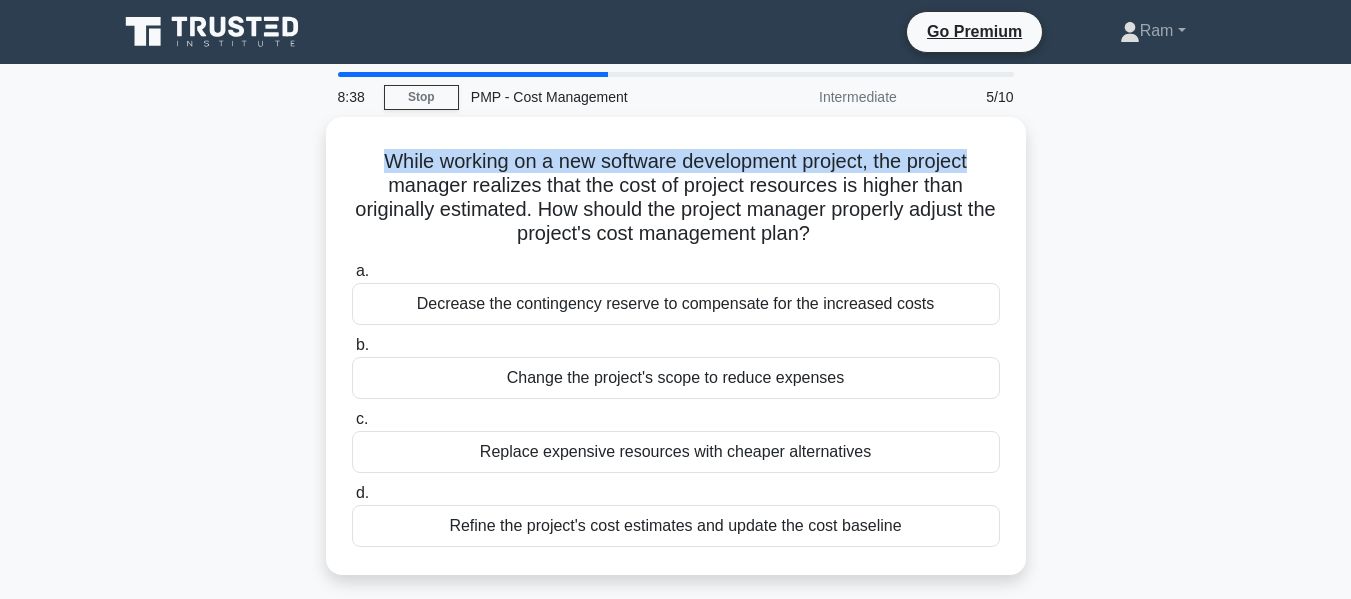 drag, startPoint x: 373, startPoint y: 160, endPoint x: 1045, endPoint y: 163, distance: 672.0067 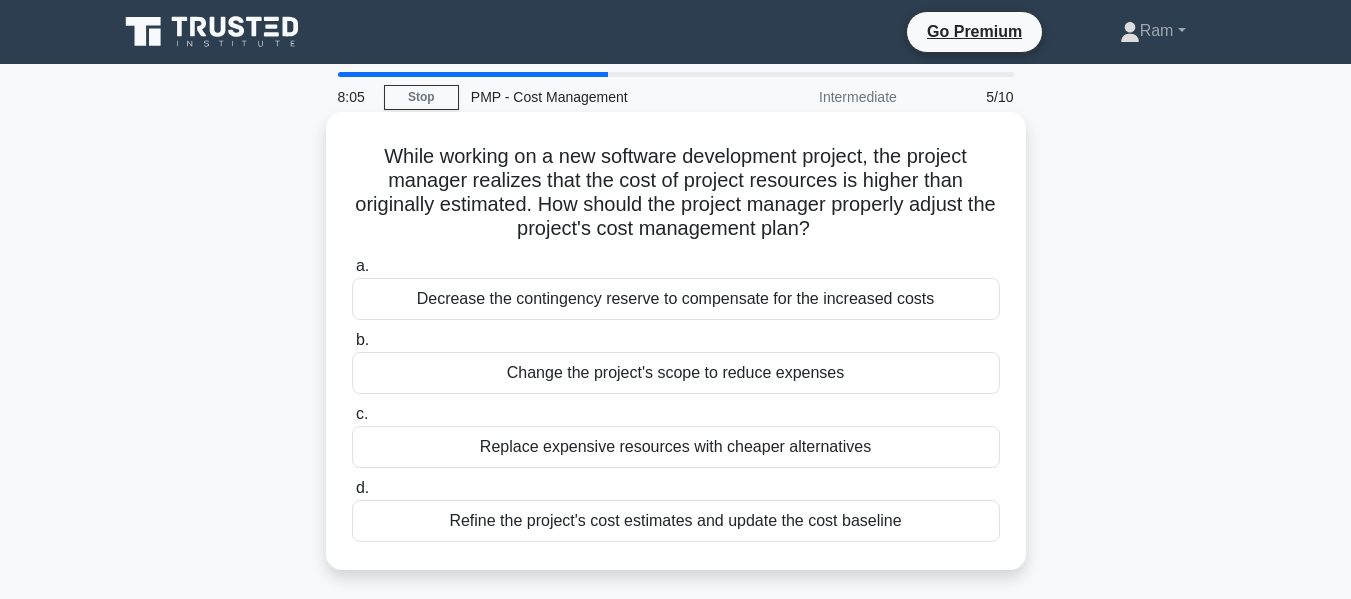 click on "Replace expensive resources with cheaper alternatives" at bounding box center (676, 447) 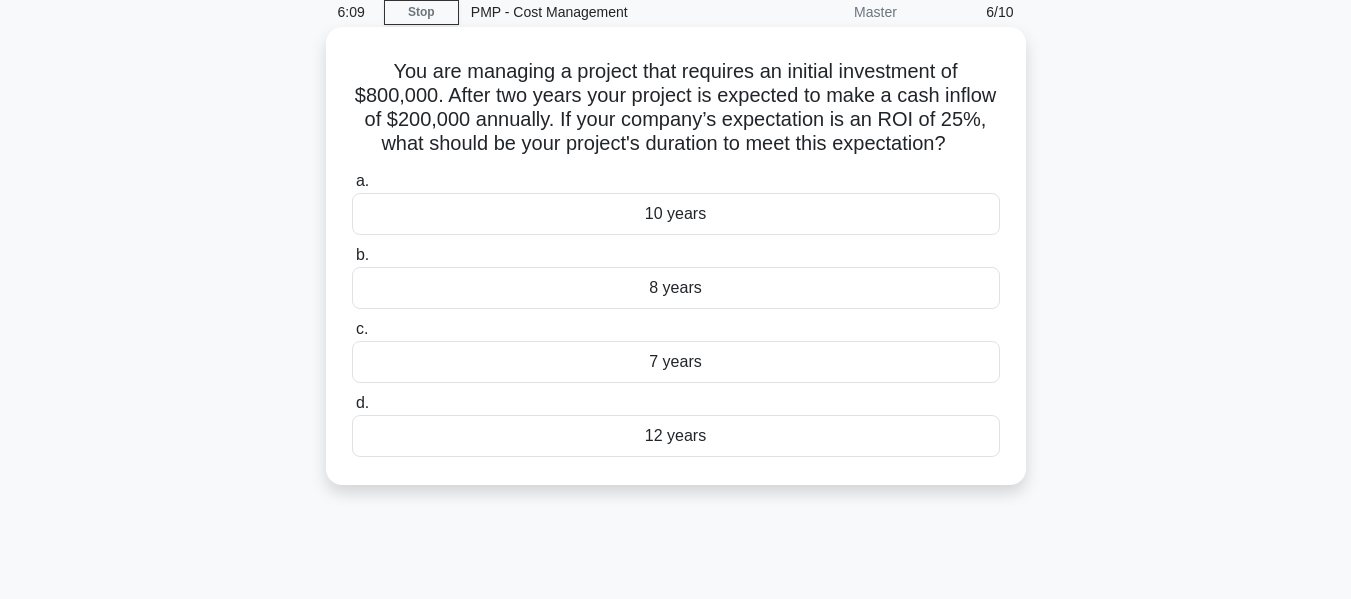scroll, scrollTop: 200, scrollLeft: 0, axis: vertical 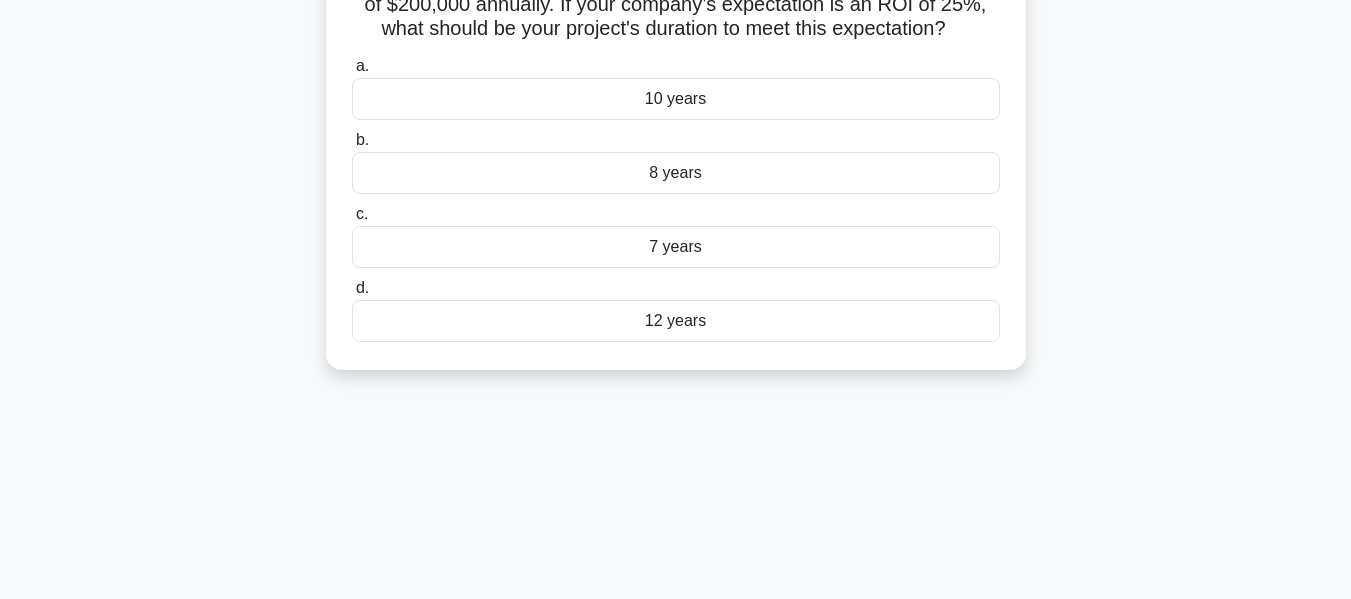 click on "10 years" at bounding box center (676, 99) 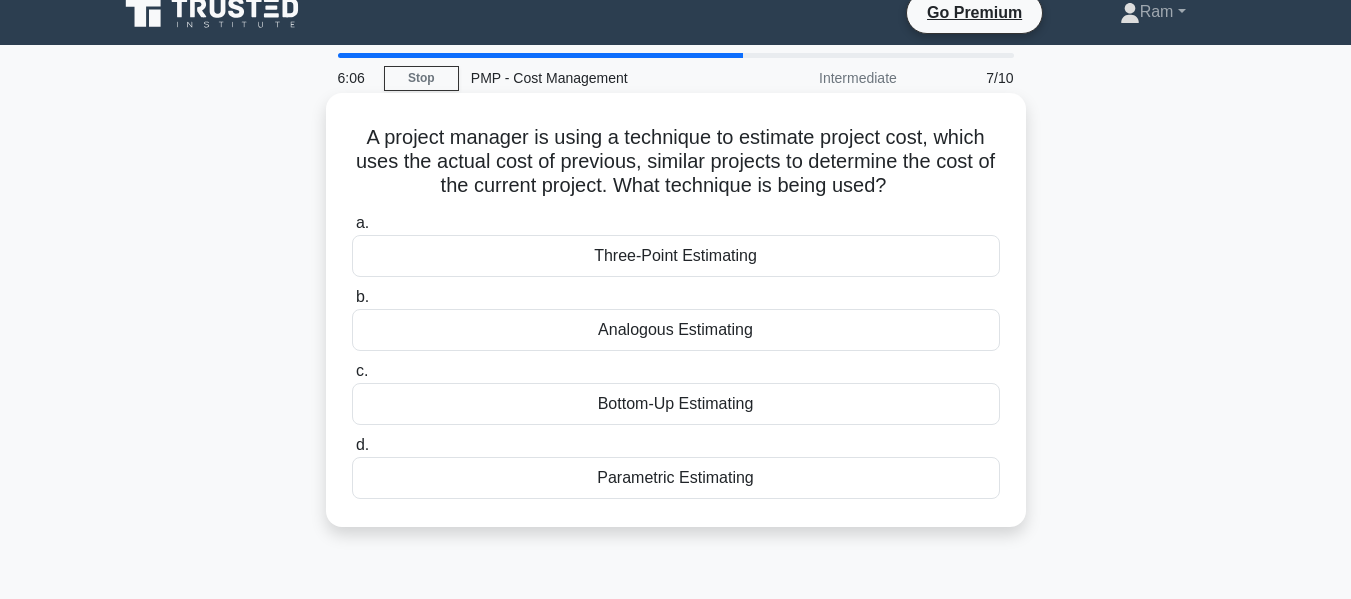 scroll, scrollTop: 0, scrollLeft: 0, axis: both 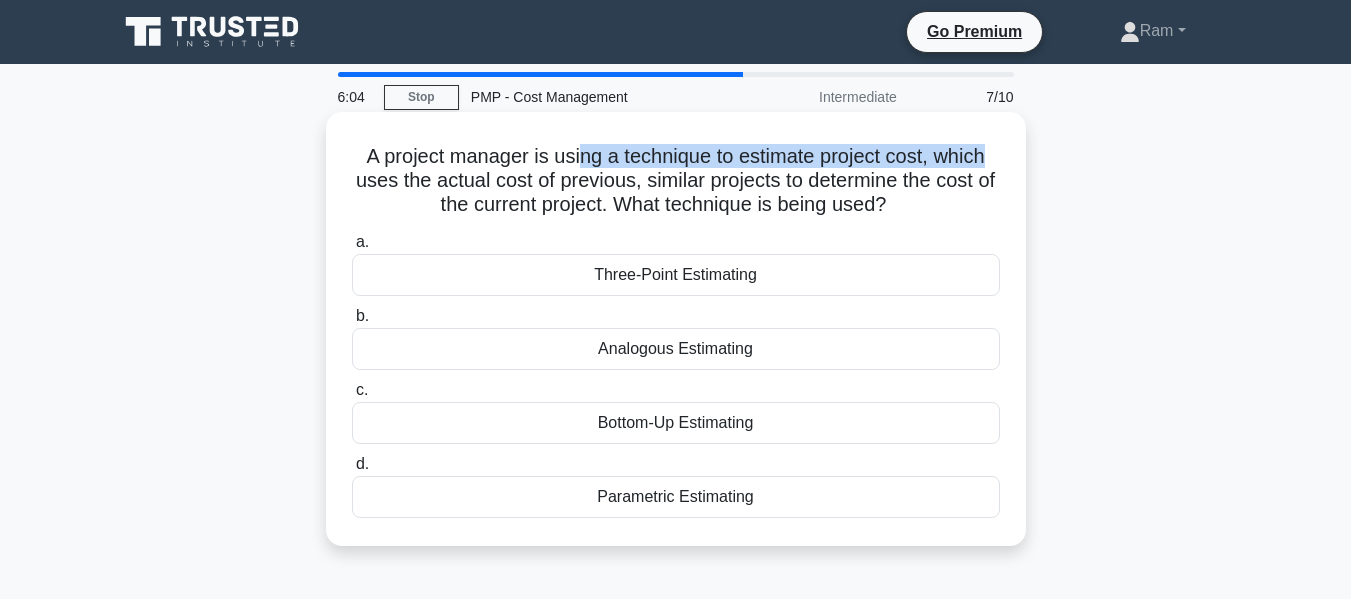 drag, startPoint x: 581, startPoint y: 155, endPoint x: 990, endPoint y: 145, distance: 409.12222 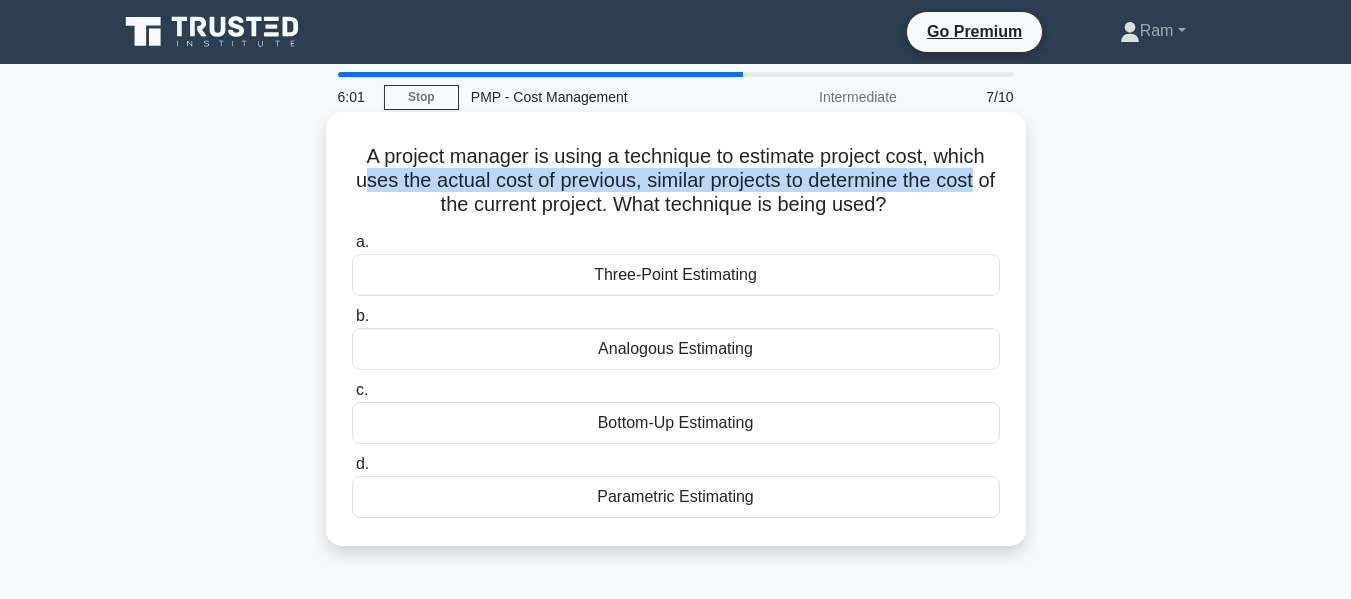 drag, startPoint x: 372, startPoint y: 186, endPoint x: 1005, endPoint y: 191, distance: 633.0198 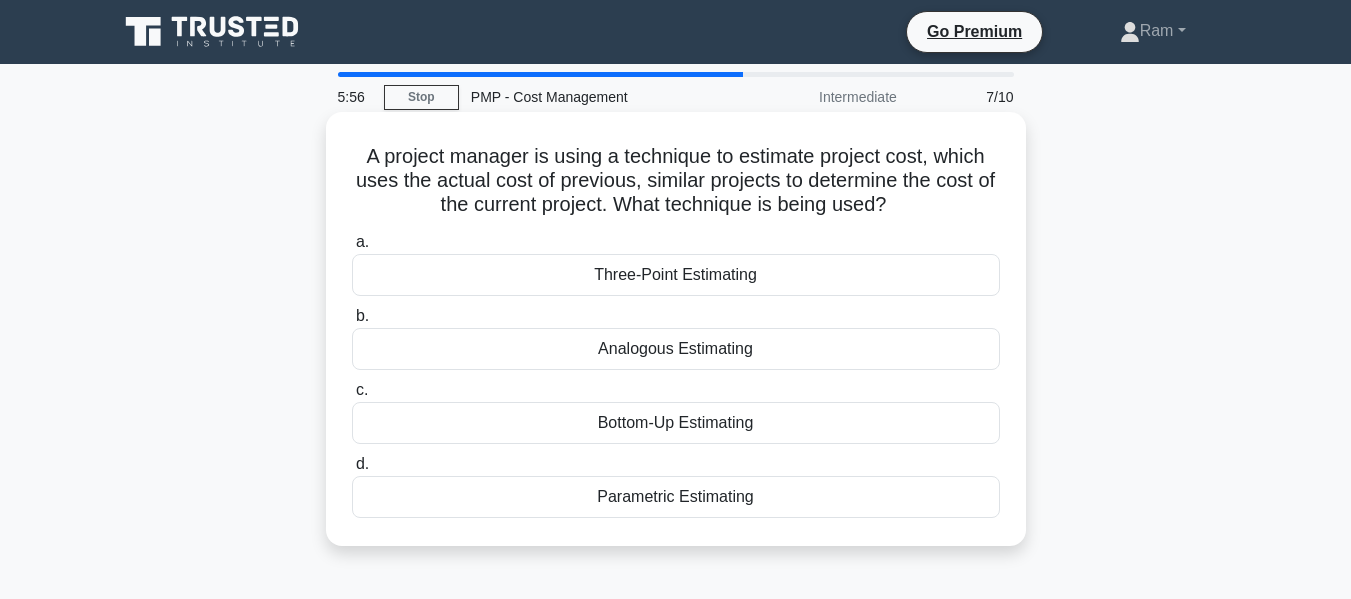 click on "Parametric Estimating" at bounding box center (676, 497) 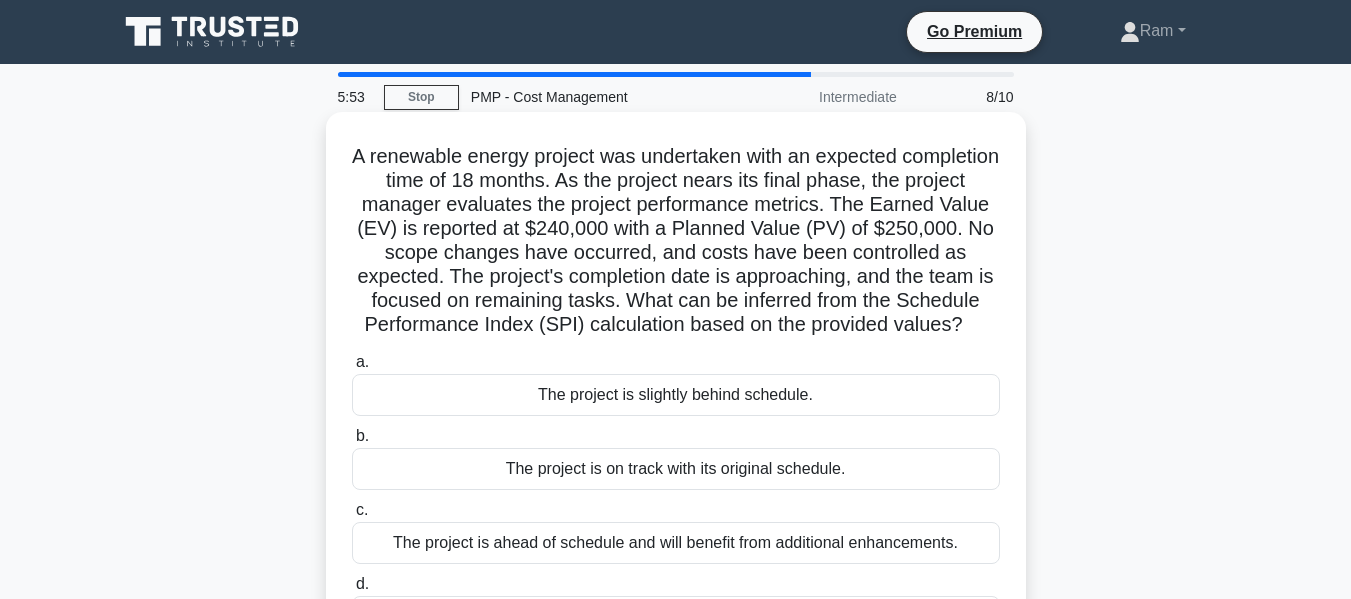 drag, startPoint x: 760, startPoint y: 302, endPoint x: 956, endPoint y: 352, distance: 202.27704 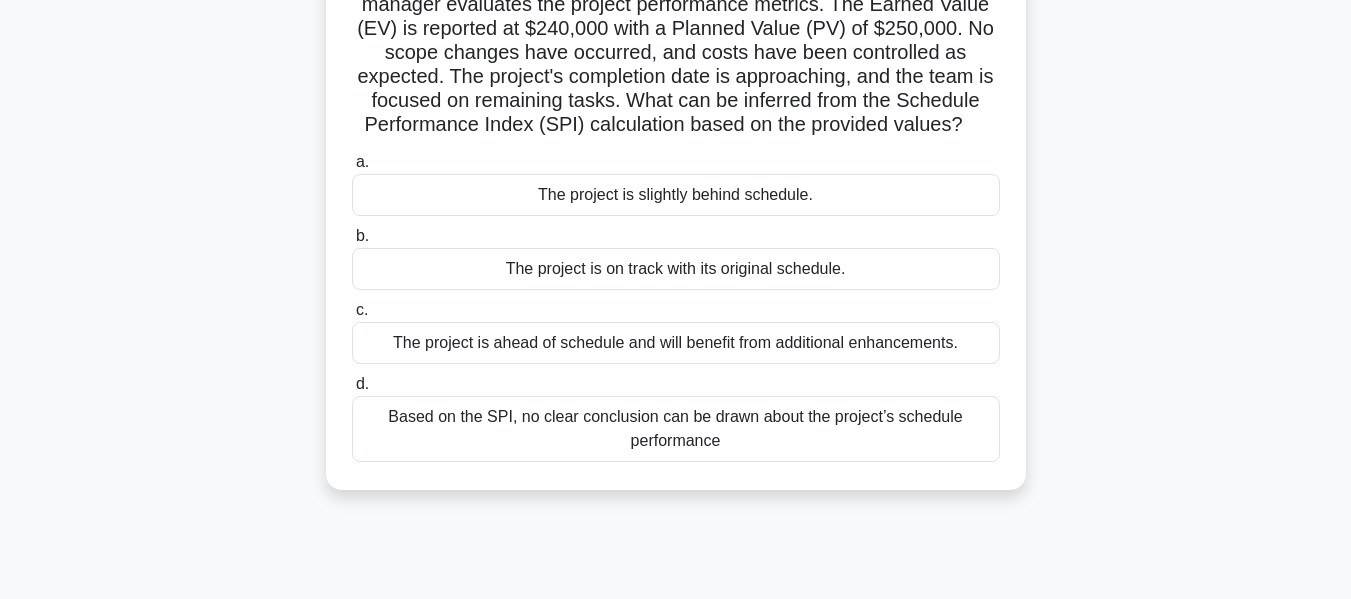 scroll, scrollTop: 100, scrollLeft: 0, axis: vertical 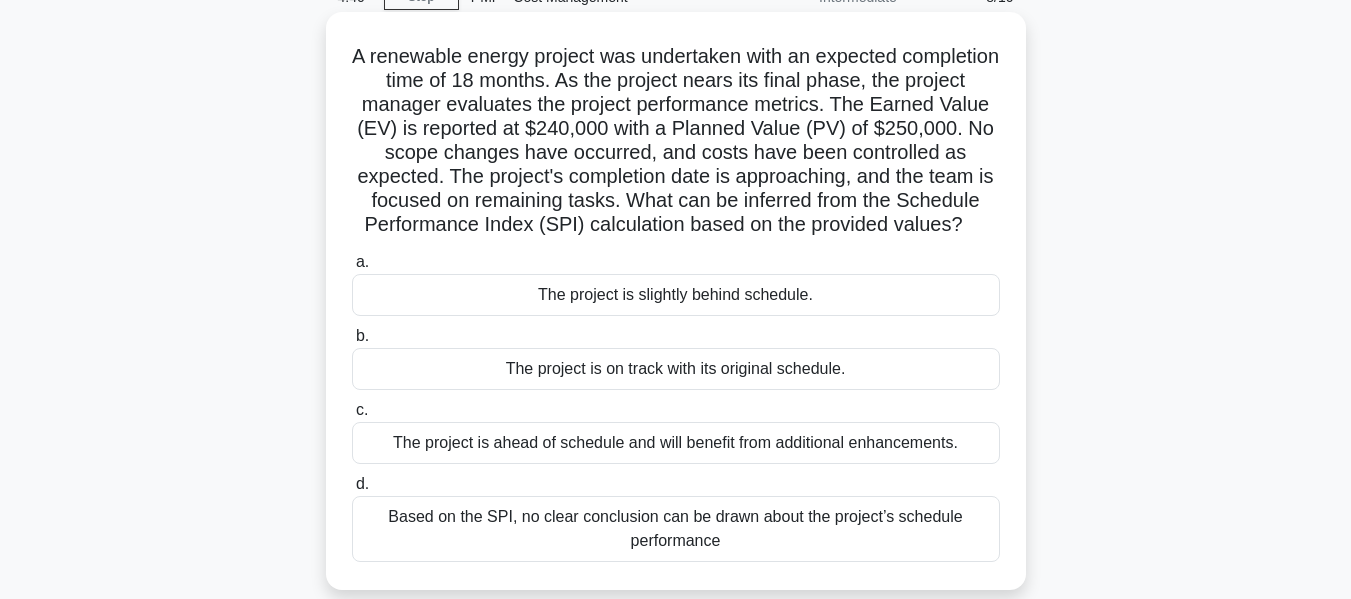 click on "The project is slightly behind schedule." at bounding box center (676, 295) 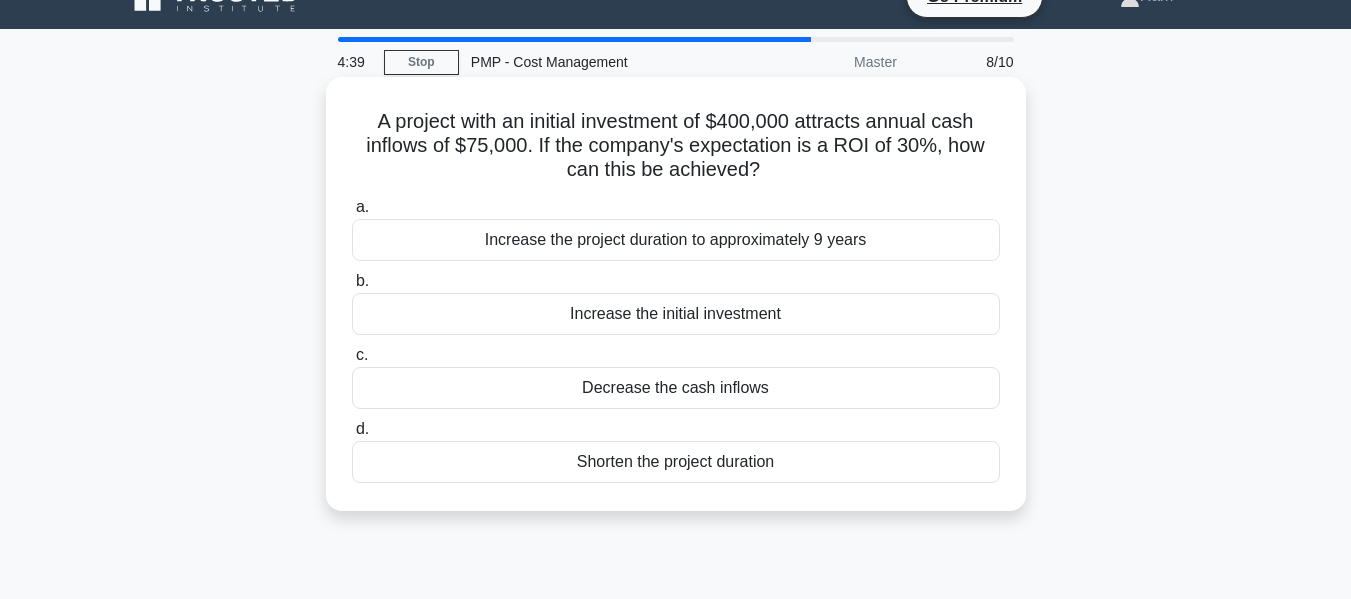 scroll, scrollTop: 0, scrollLeft: 0, axis: both 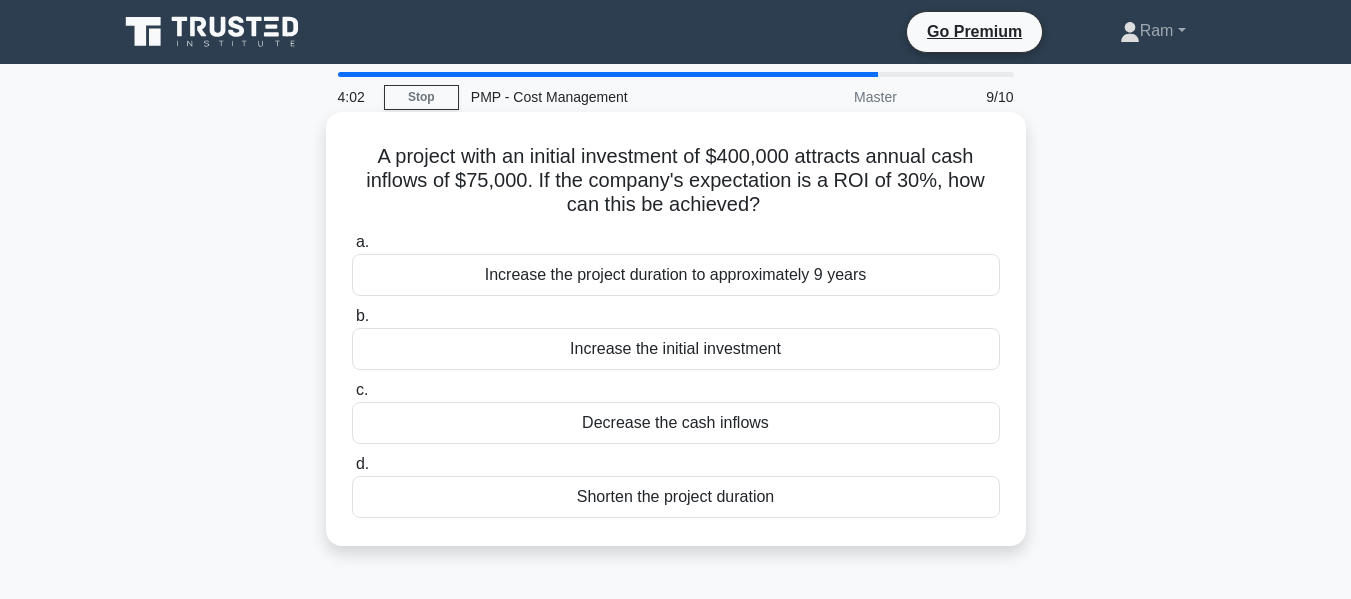 click on "Decrease the cash inflows" at bounding box center (676, 423) 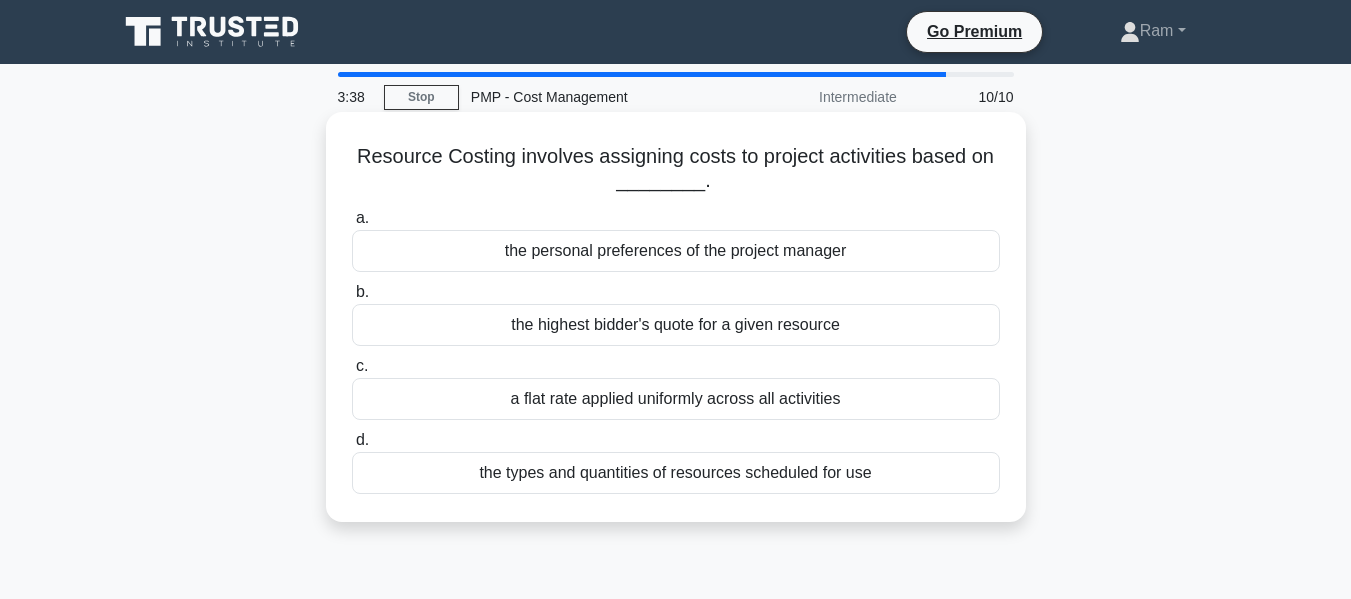 click on "the types and quantities of resources scheduled for use" at bounding box center (676, 473) 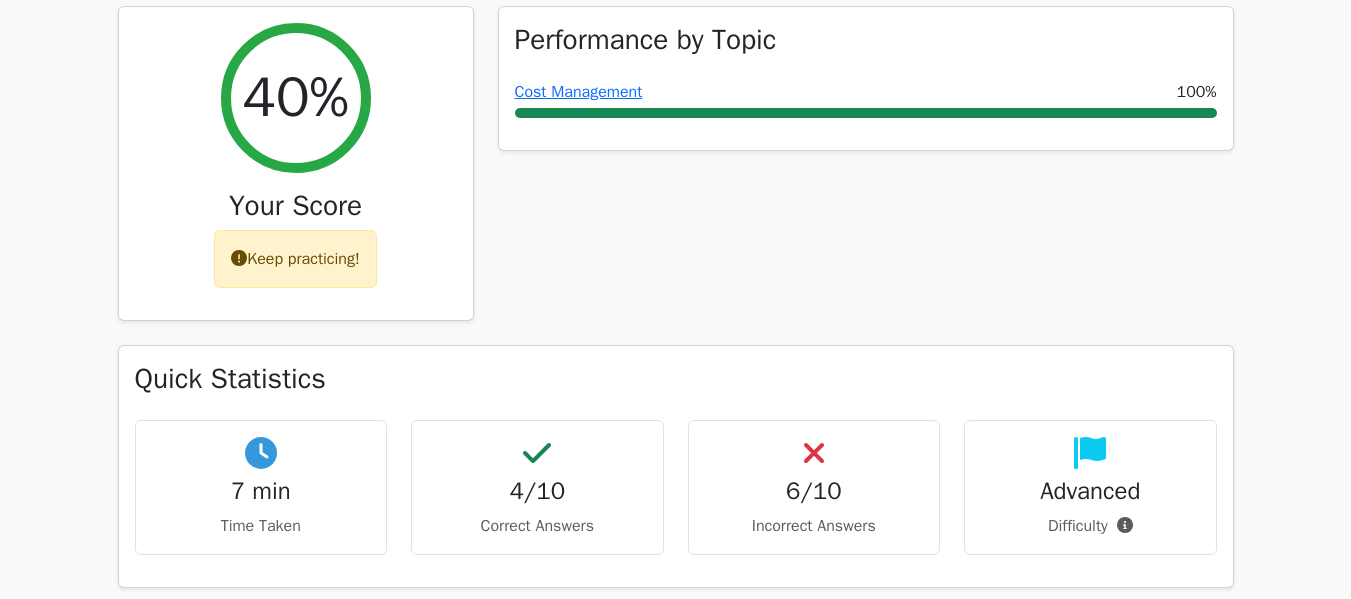 scroll, scrollTop: 0, scrollLeft: 0, axis: both 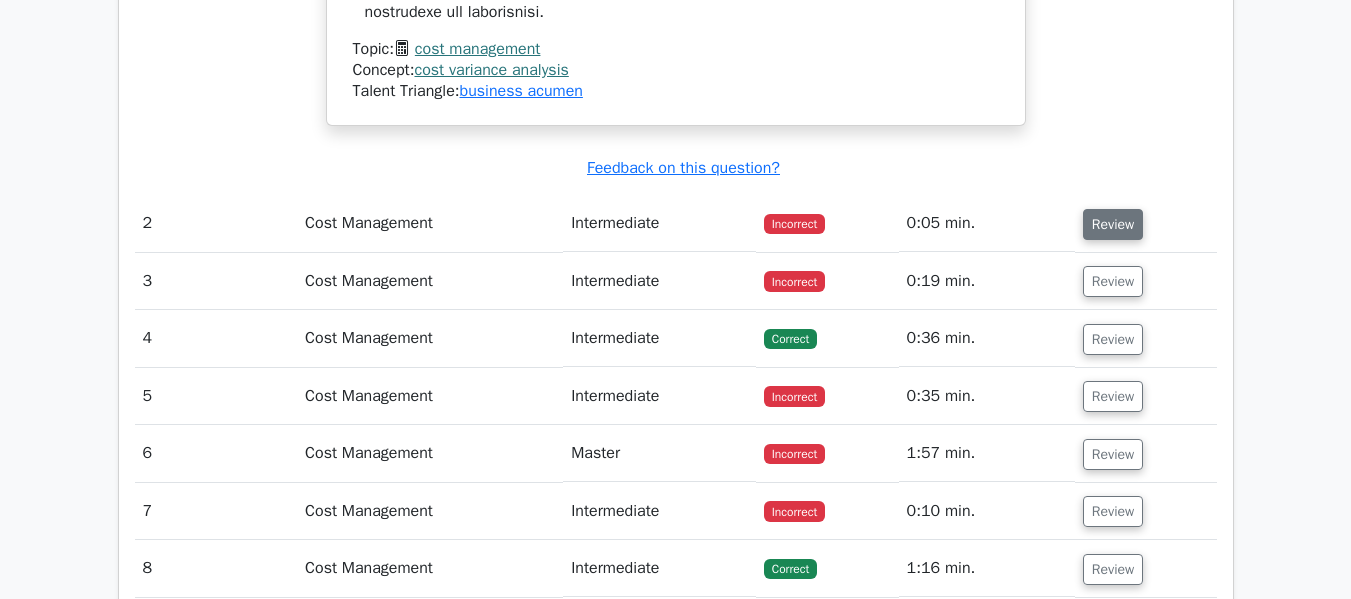click on "Review" at bounding box center (1113, 224) 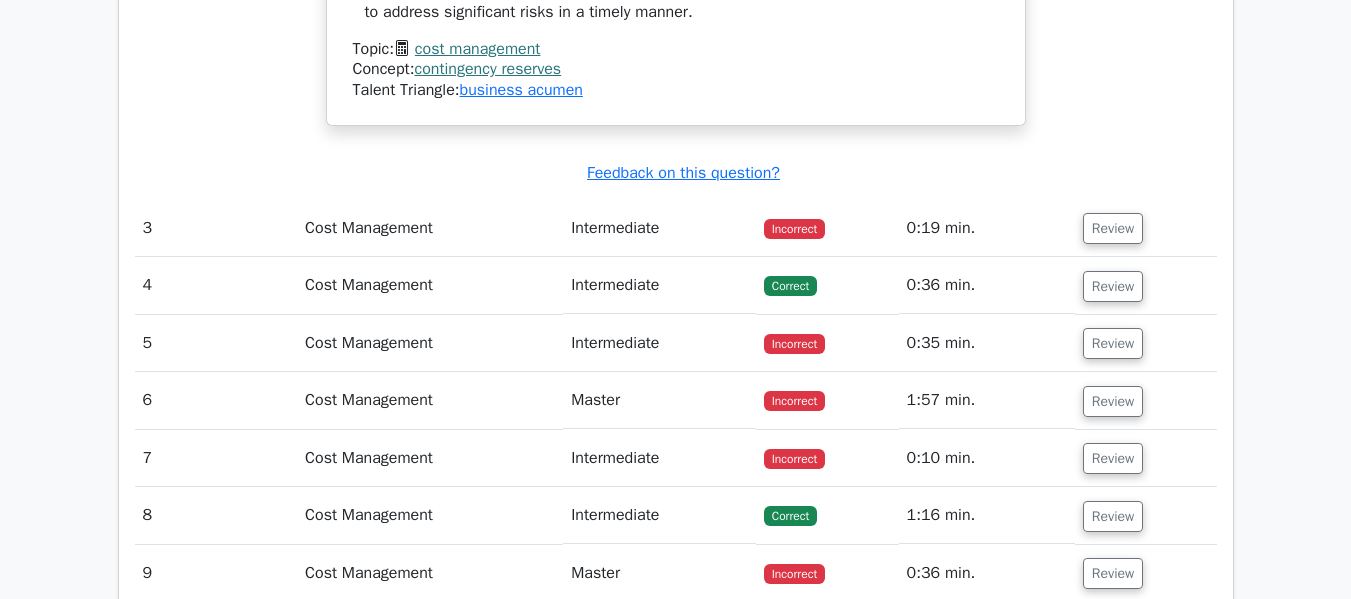 scroll, scrollTop: 3600, scrollLeft: 0, axis: vertical 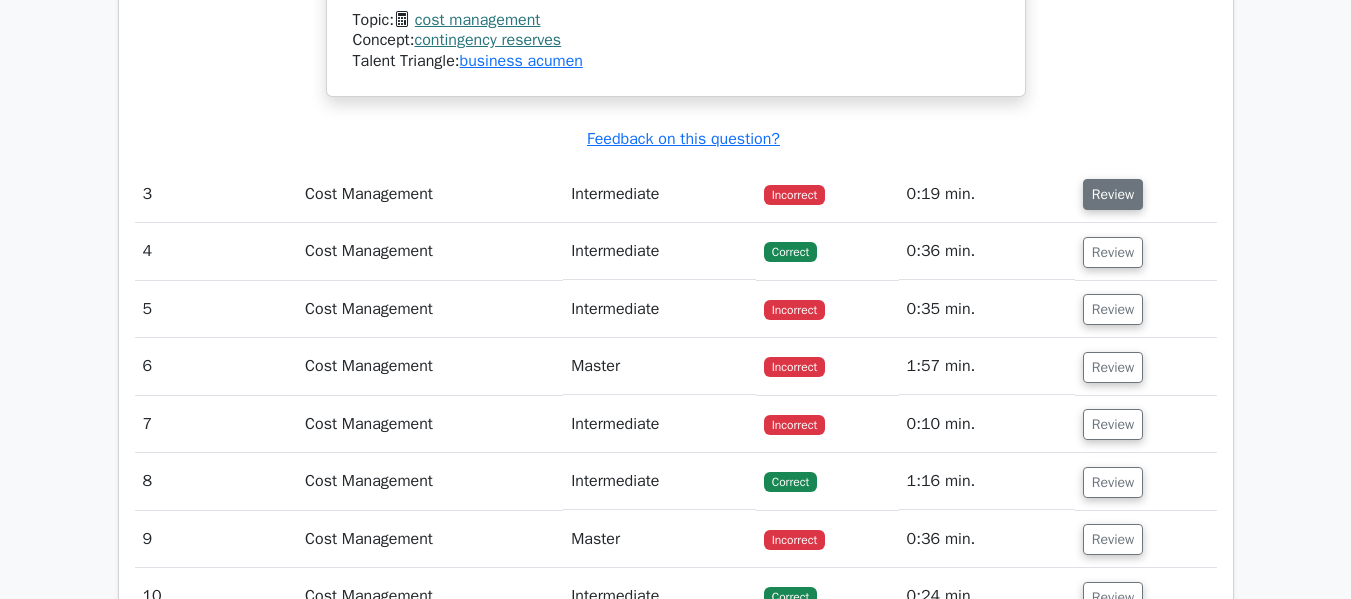 click on "Review" at bounding box center (1113, 194) 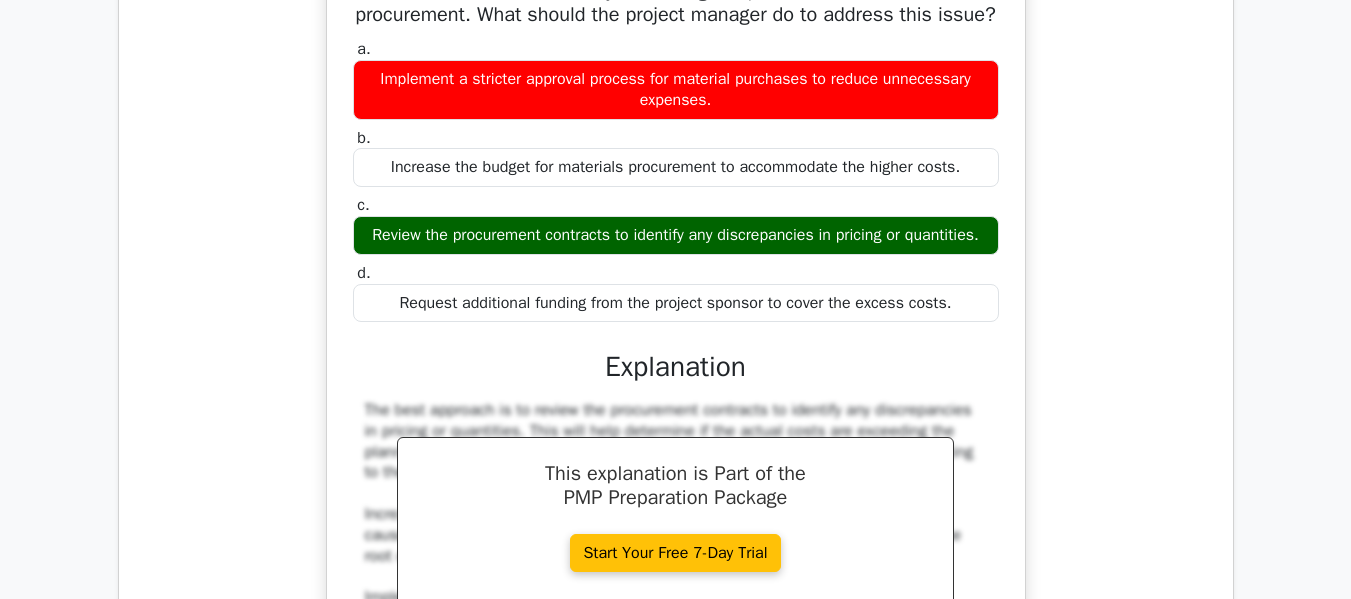 scroll, scrollTop: 3900, scrollLeft: 0, axis: vertical 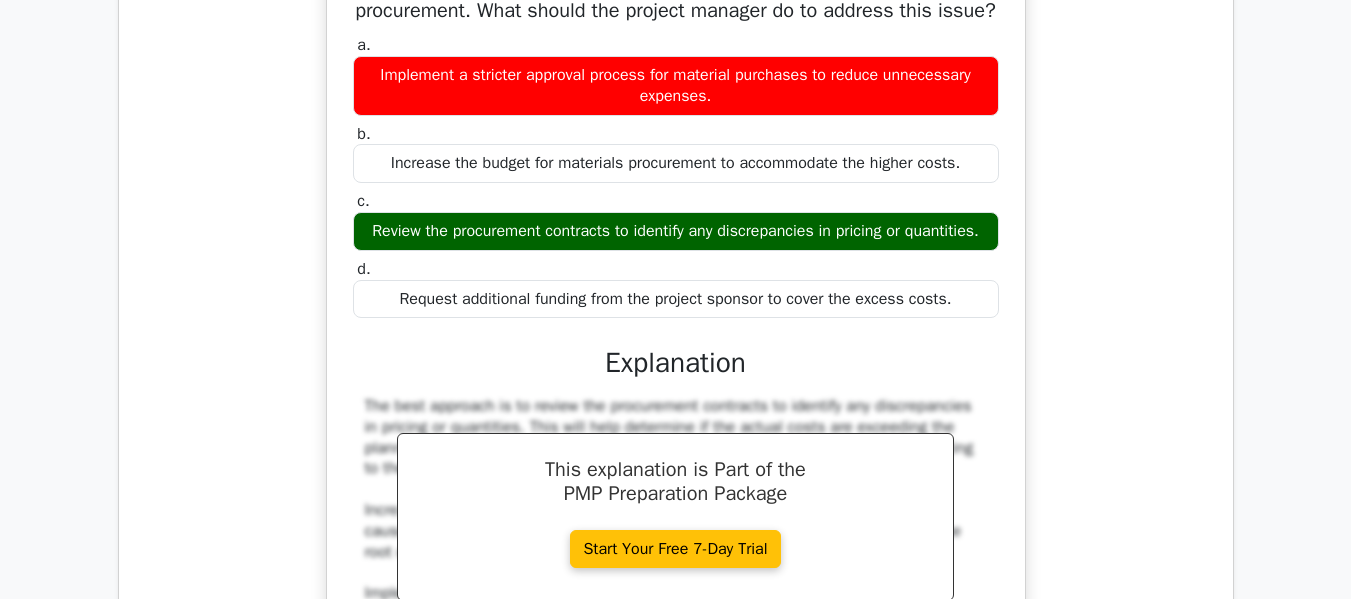 type 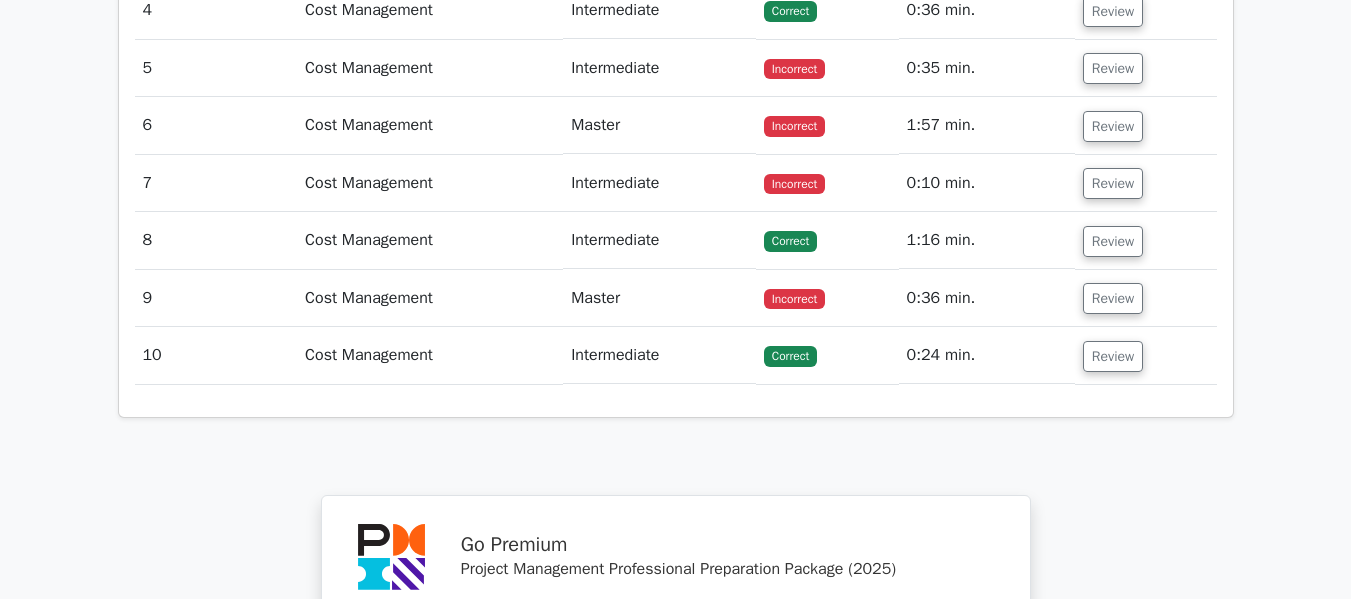 scroll, scrollTop: 4780, scrollLeft: 0, axis: vertical 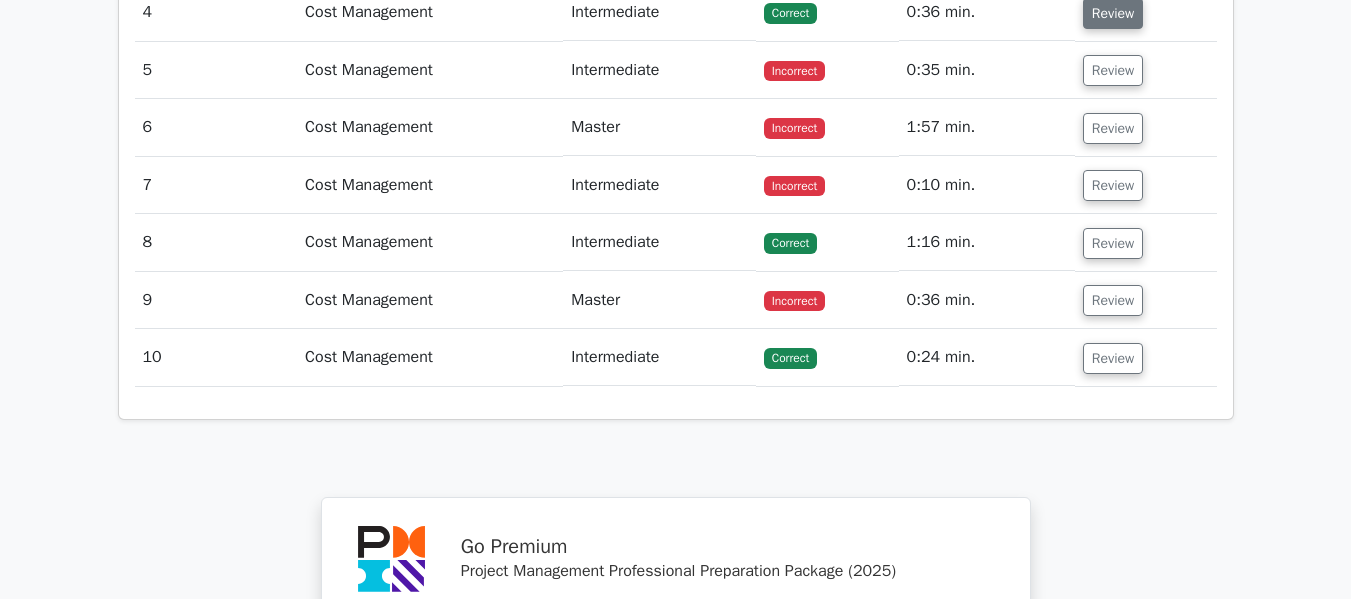 click on "Review" at bounding box center (1113, 13) 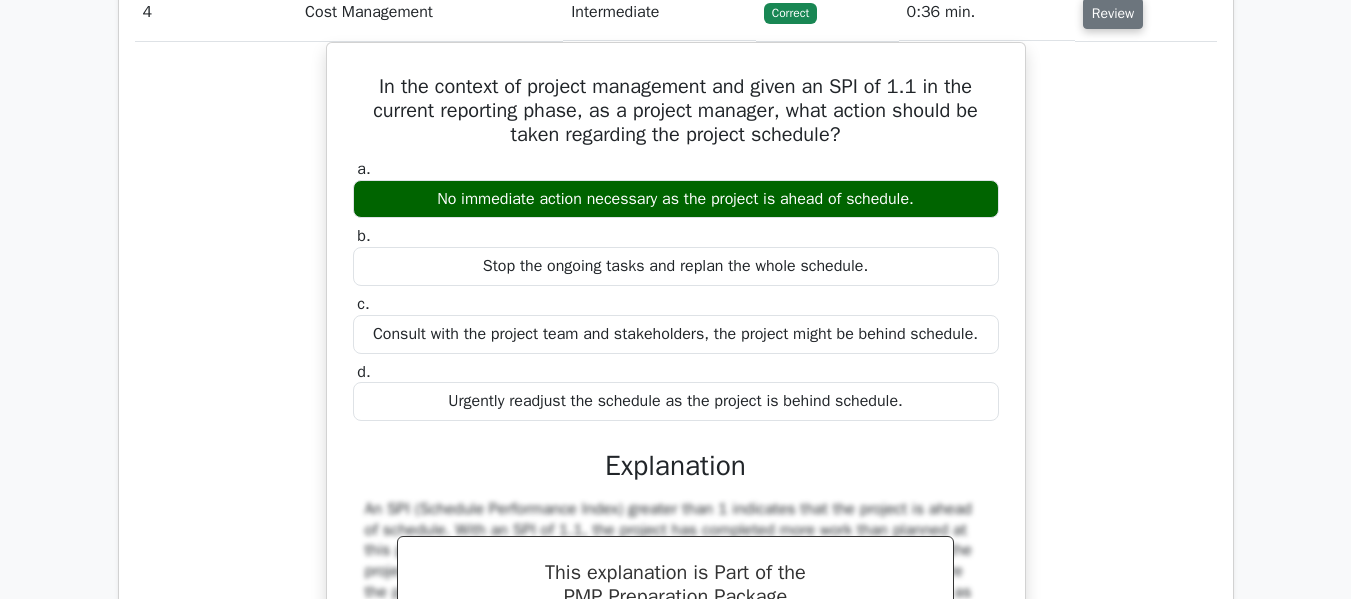 type 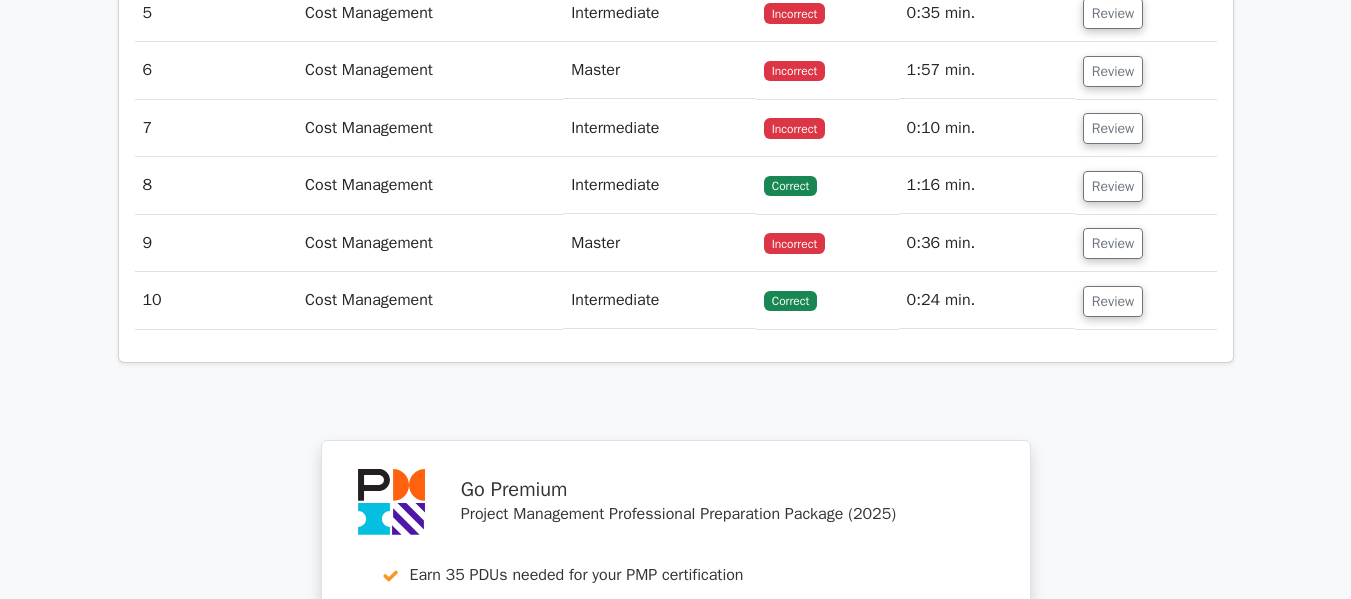 scroll, scrollTop: 5780, scrollLeft: 0, axis: vertical 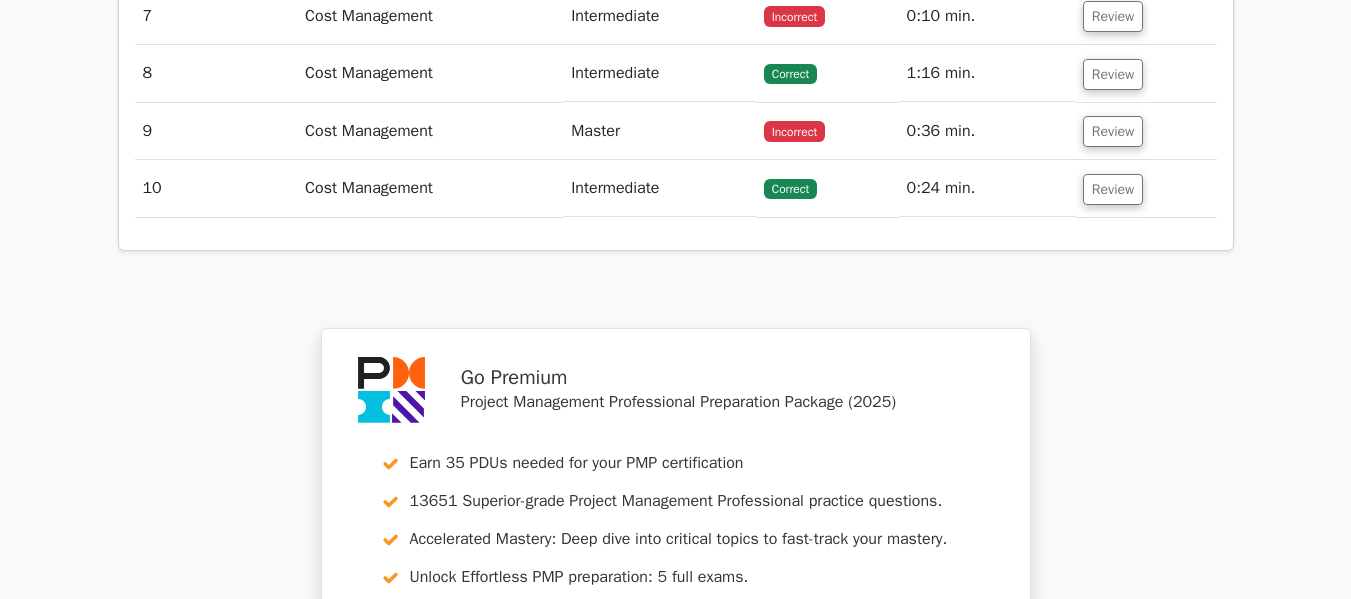 click on "Review" at bounding box center (1113, -41) 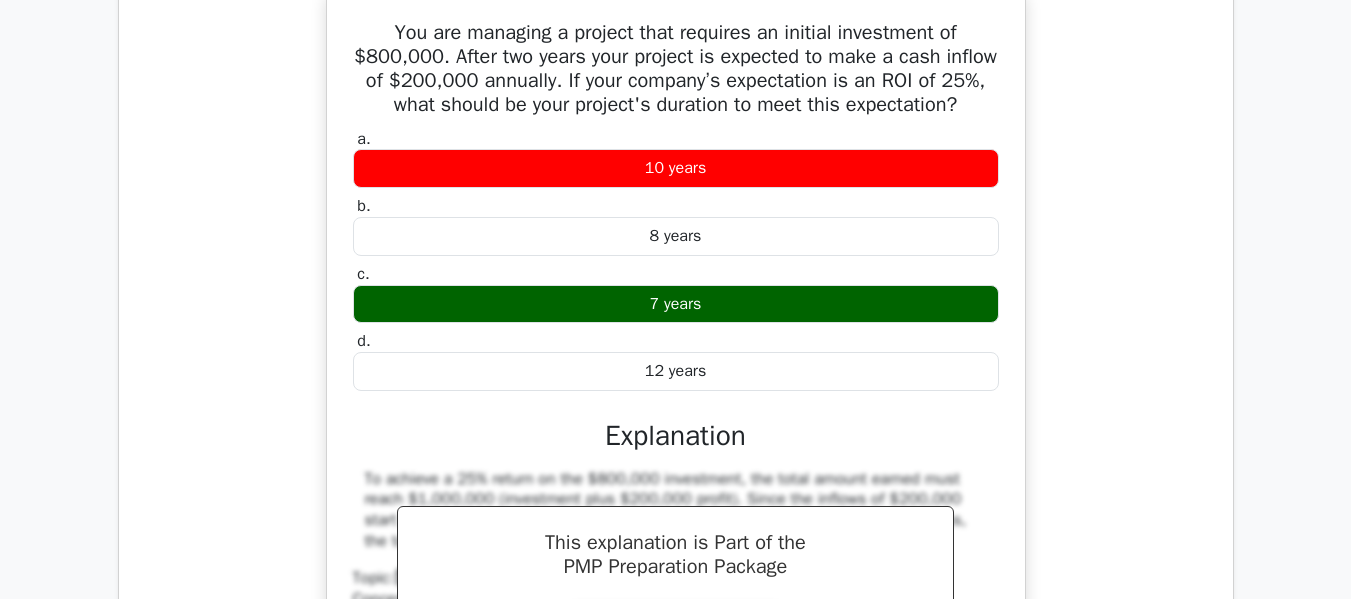 type 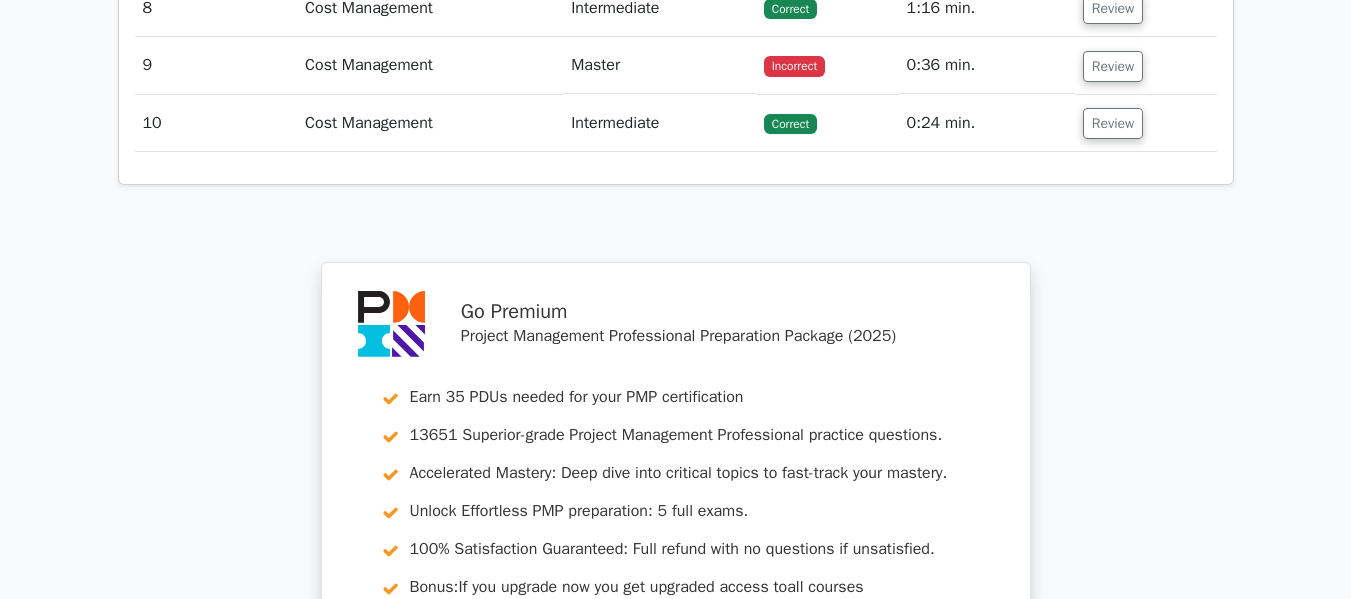 scroll, scrollTop: 6660, scrollLeft: 0, axis: vertical 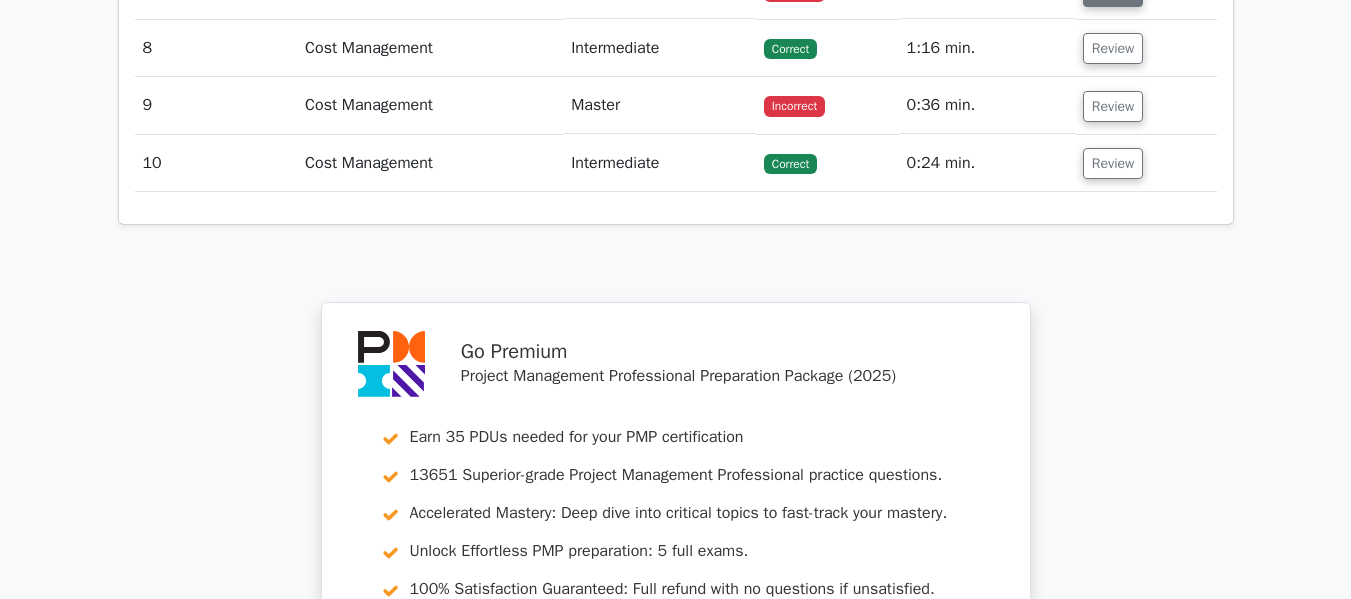 click on "Review" at bounding box center [1113, -9] 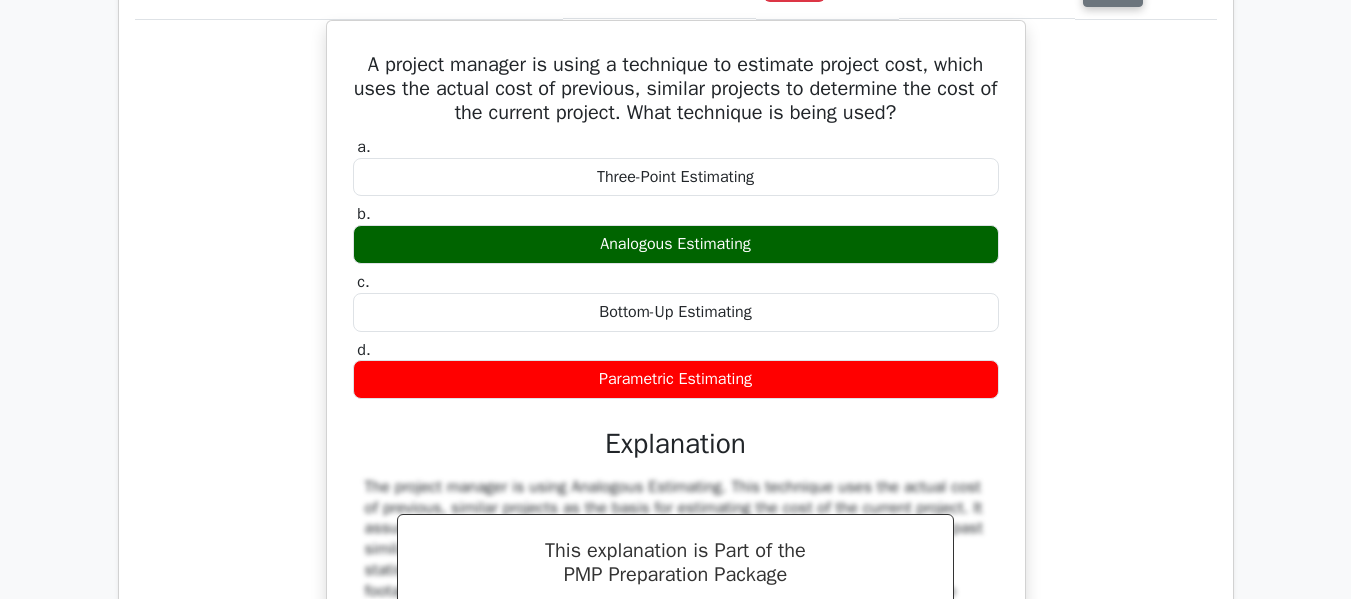 type 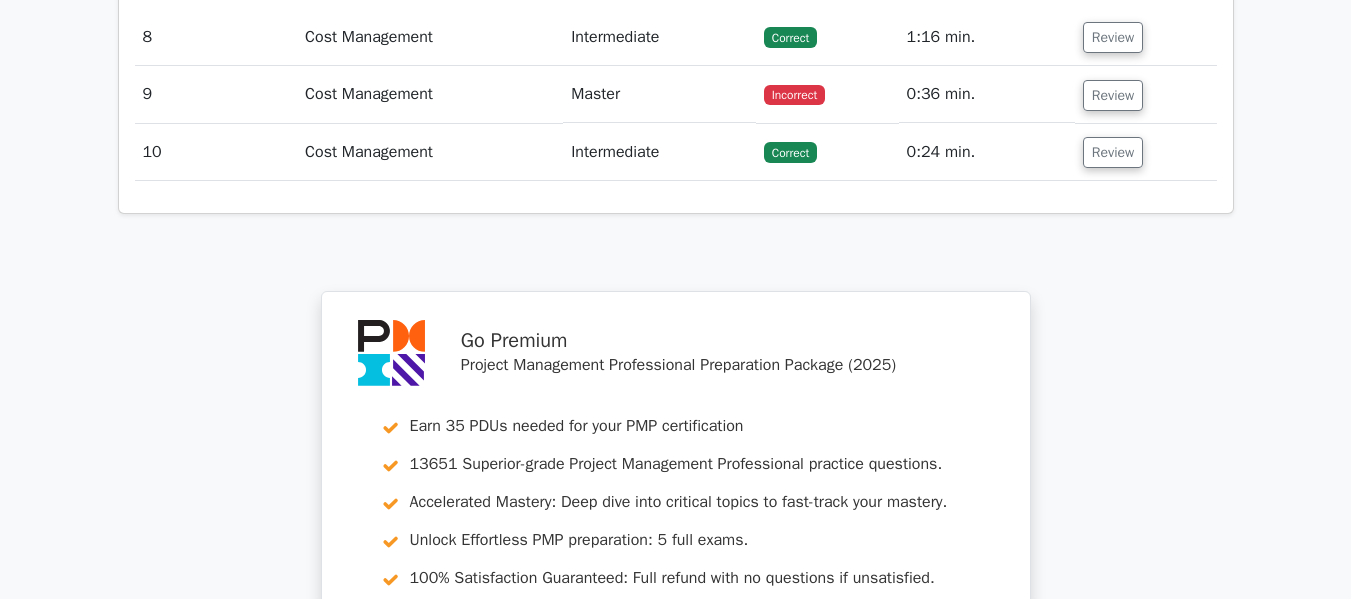 scroll, scrollTop: 7540, scrollLeft: 0, axis: vertical 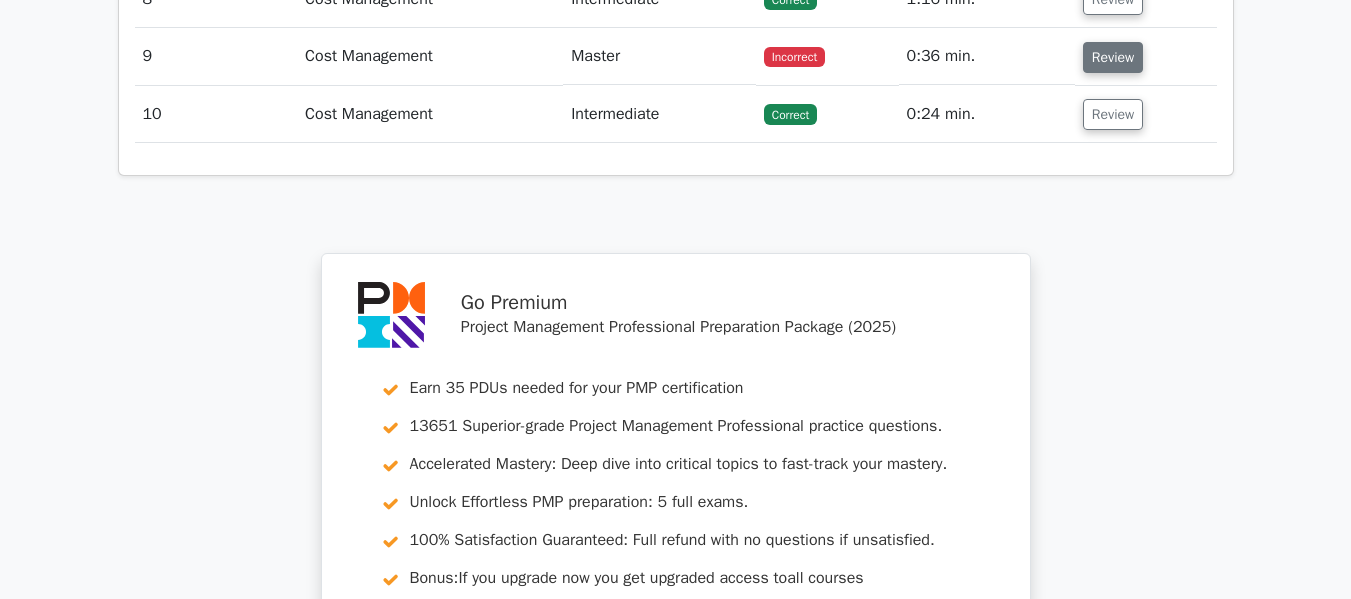 click on "Review" at bounding box center [1113, 57] 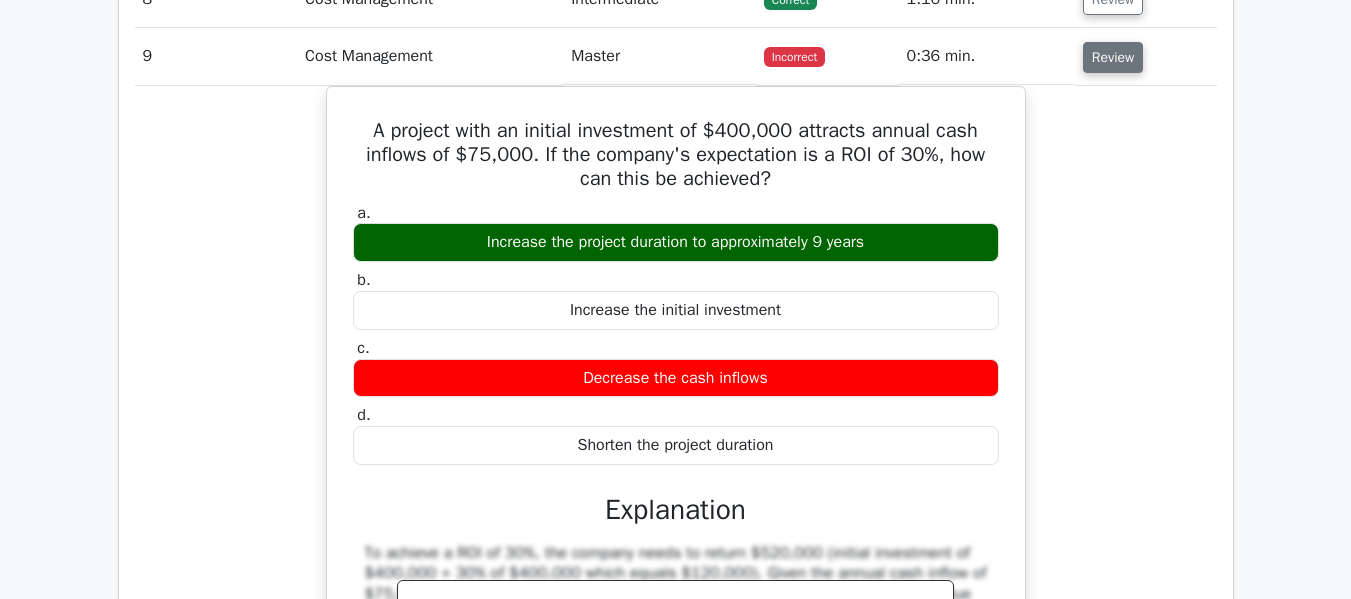 type 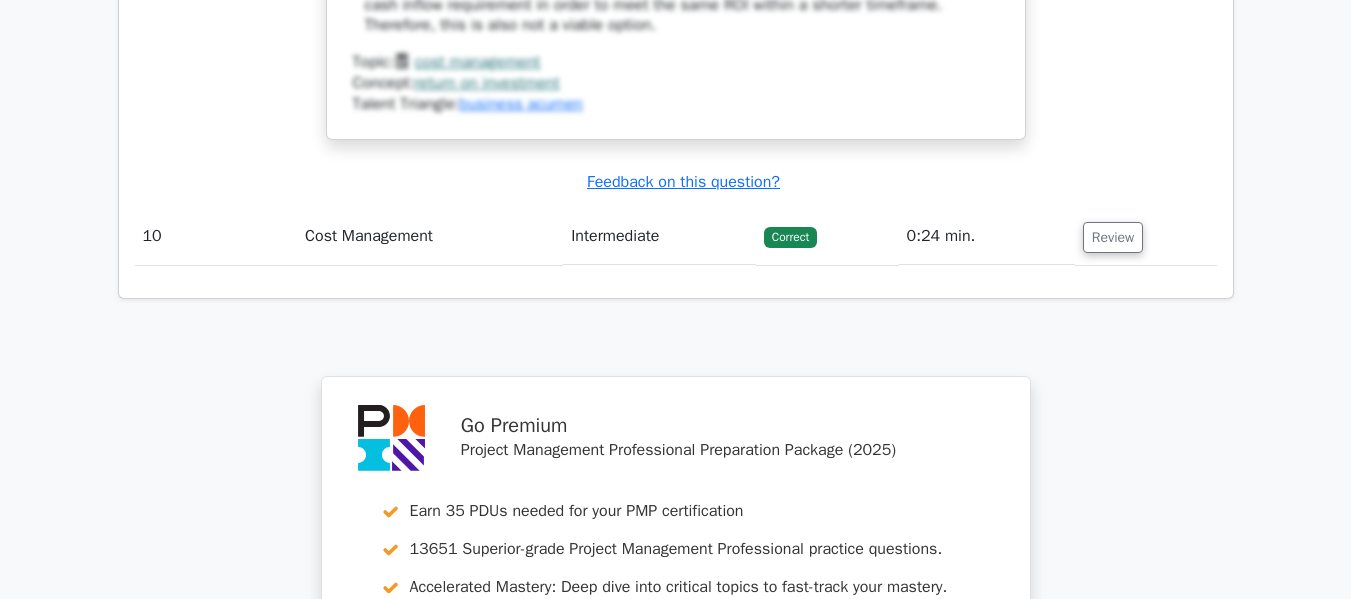 scroll, scrollTop: 8300, scrollLeft: 0, axis: vertical 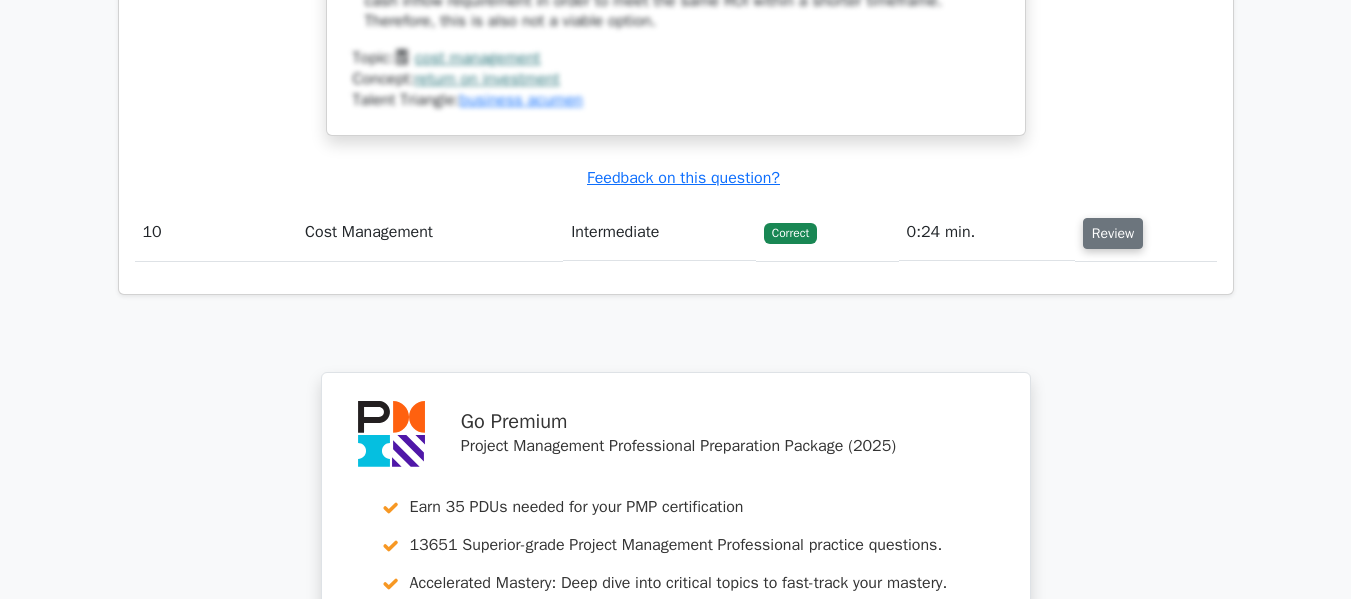 click on "Review" at bounding box center (1113, 233) 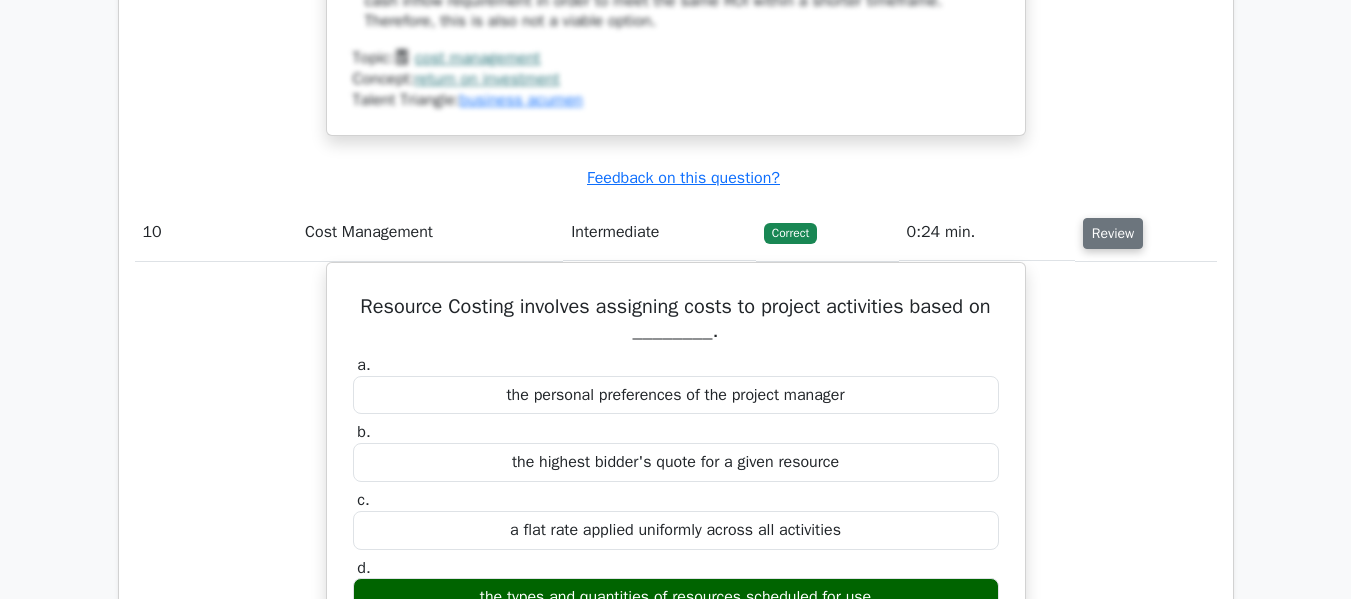 type 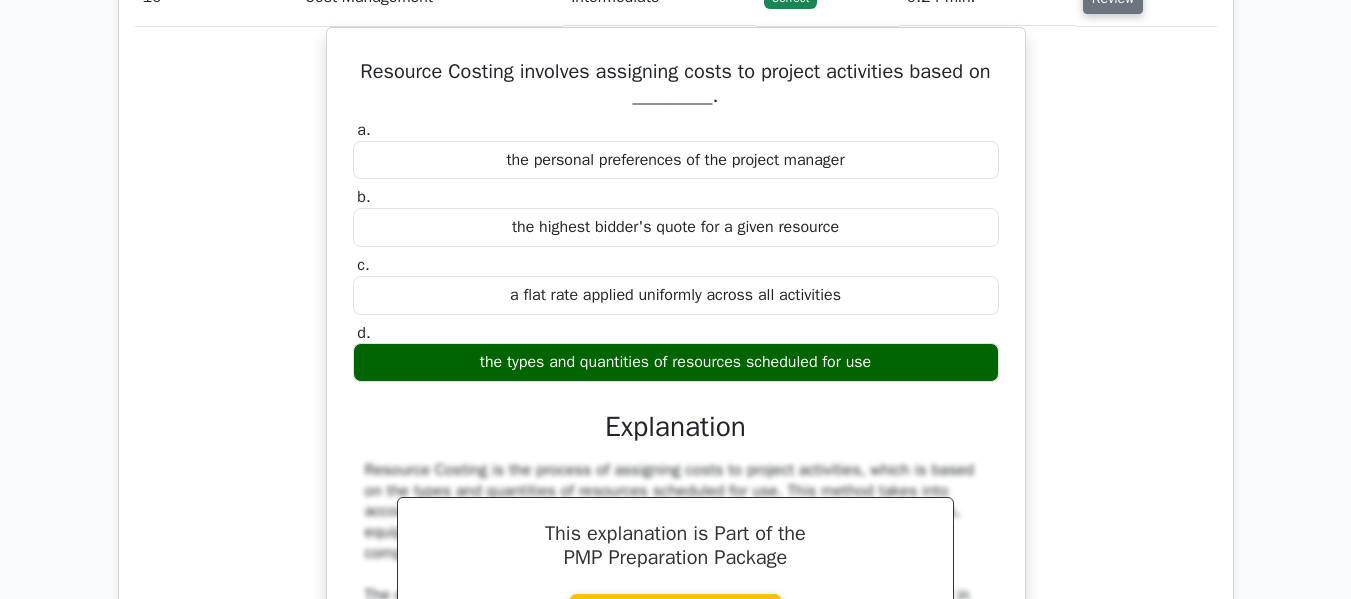 scroll, scrollTop: 8580, scrollLeft: 0, axis: vertical 